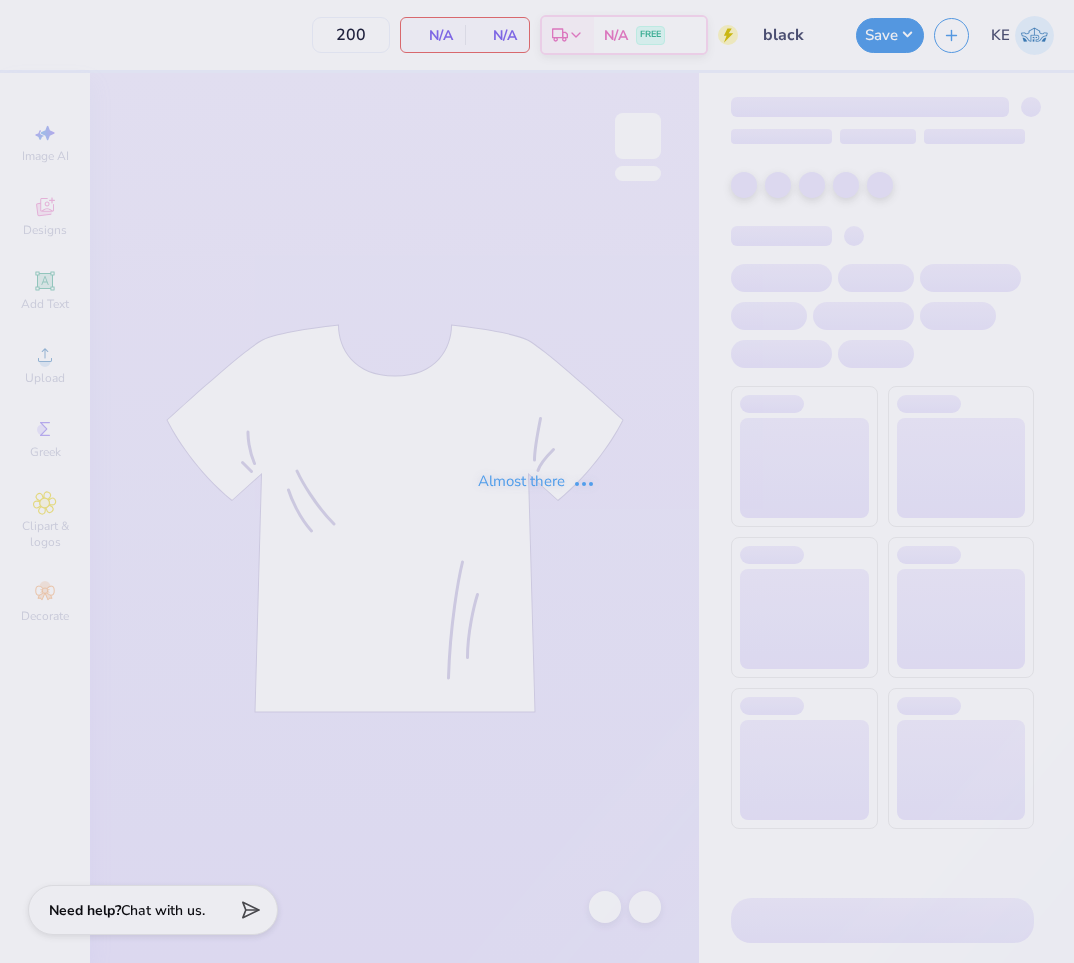 scroll, scrollTop: 0, scrollLeft: 0, axis: both 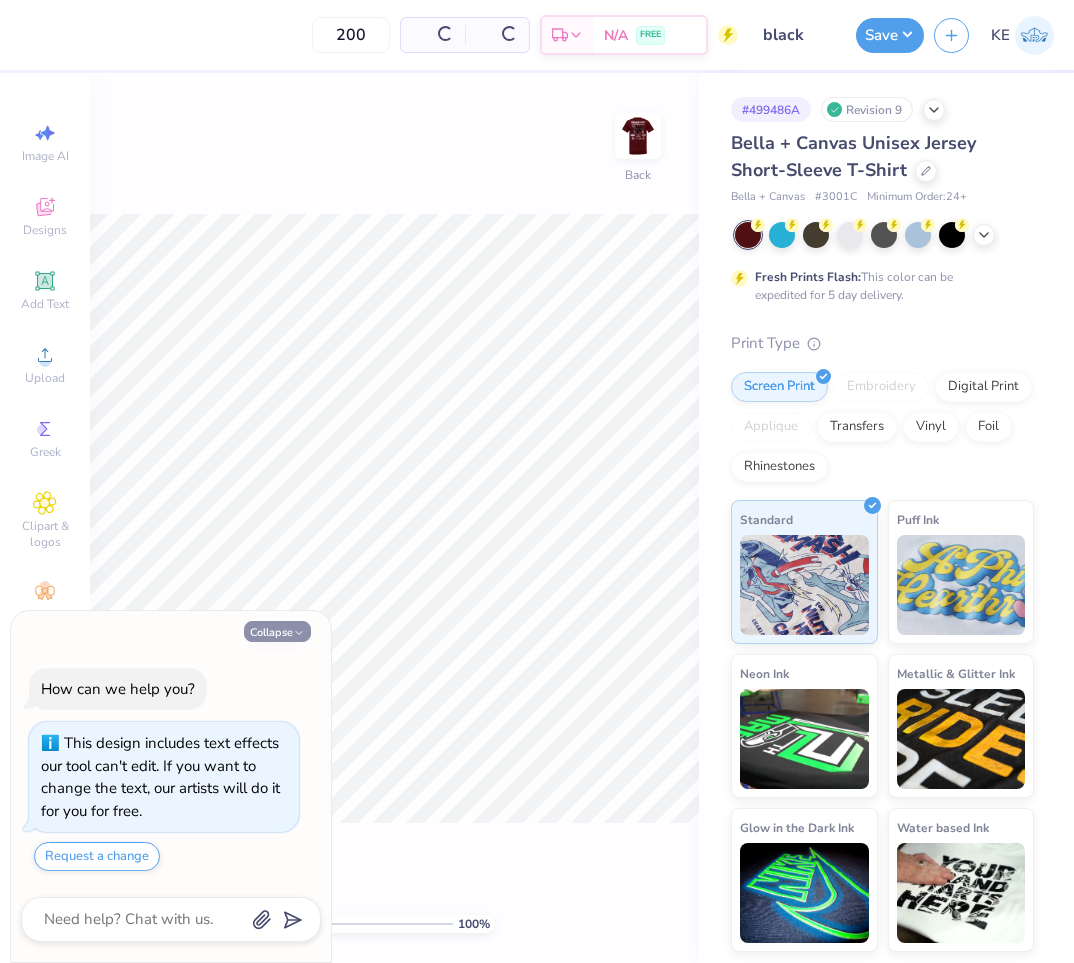 click on "Collapse" at bounding box center (277, 631) 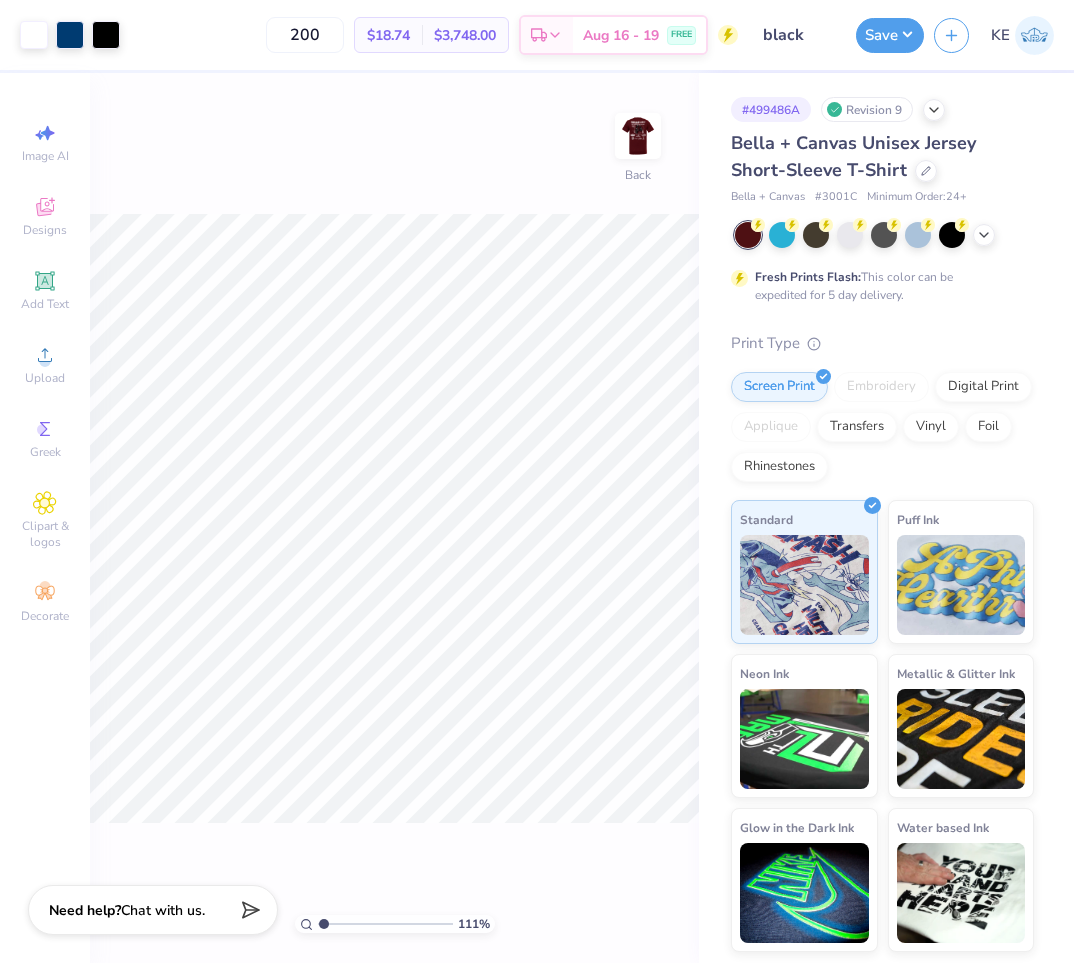 type on "1" 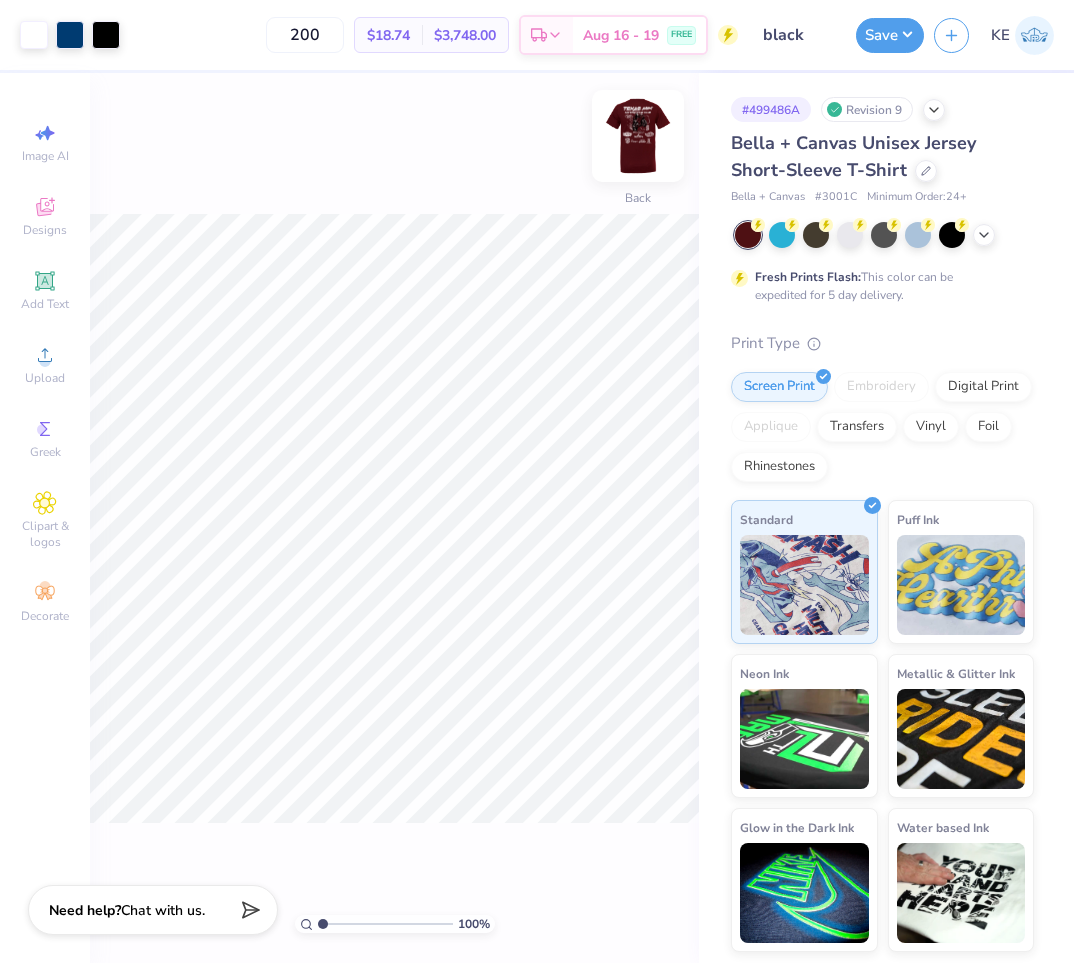 click at bounding box center [638, 136] 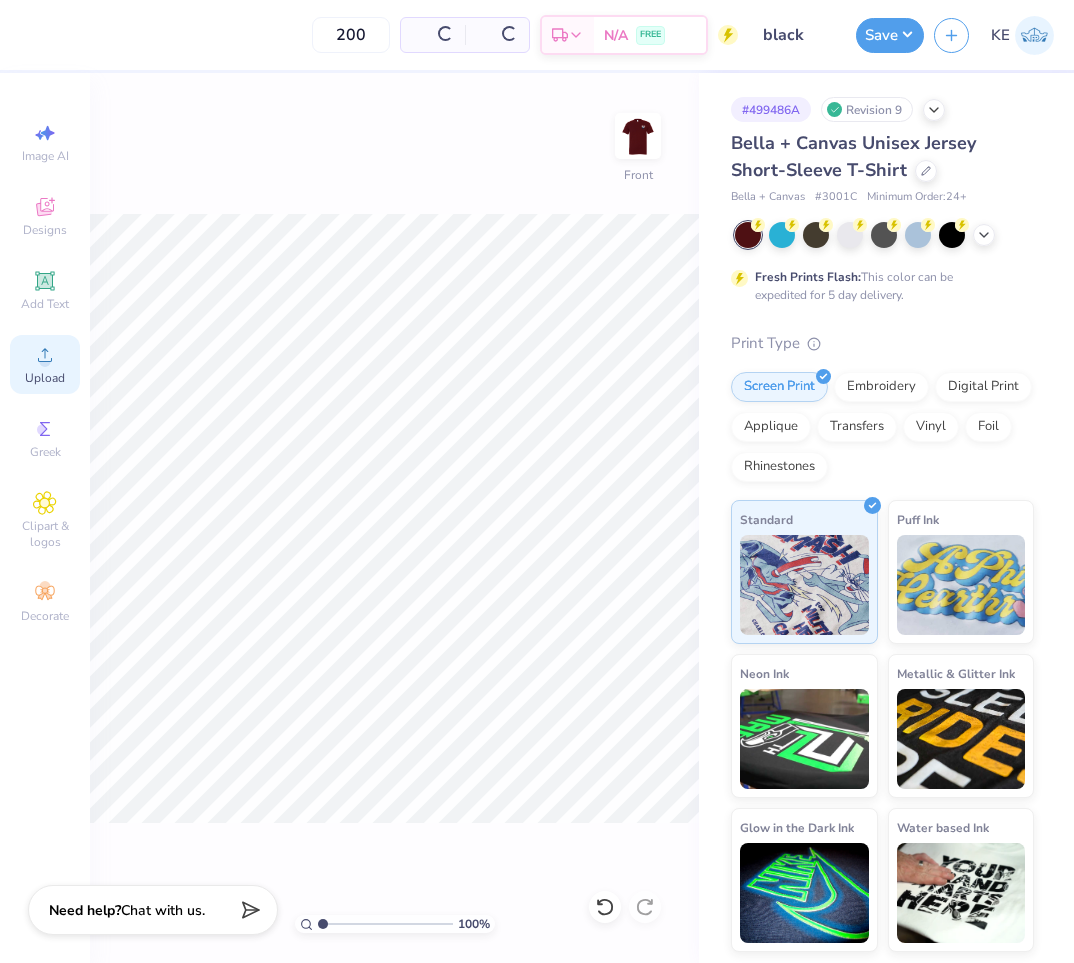 click on "Upload" at bounding box center (45, 378) 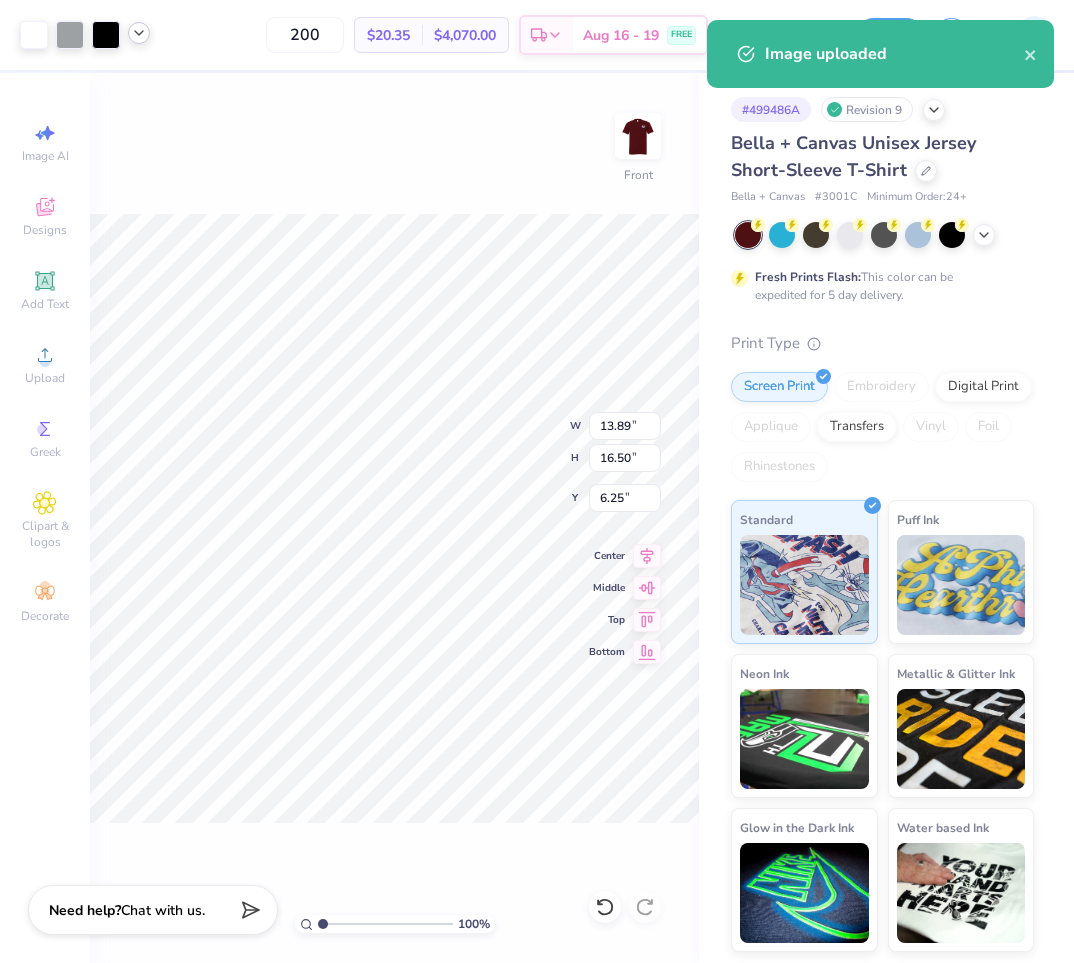 click 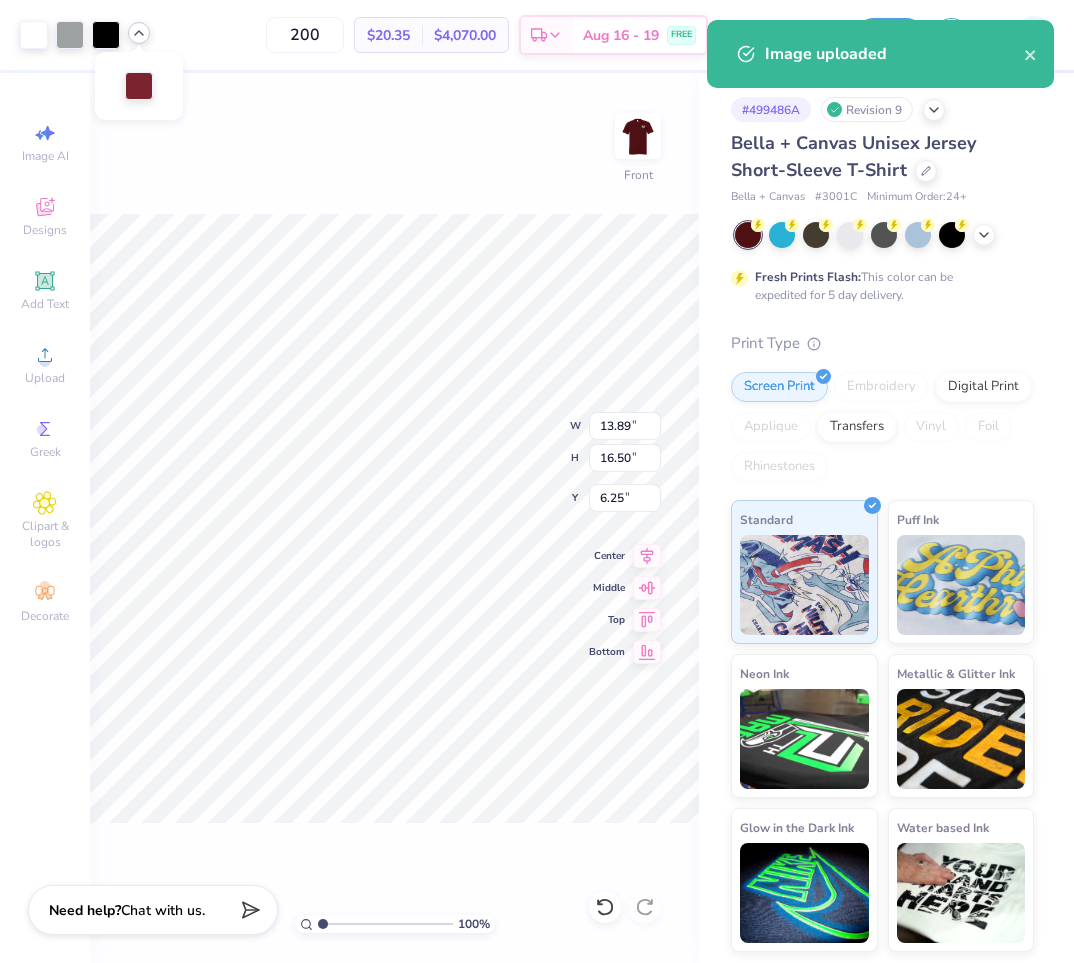 click 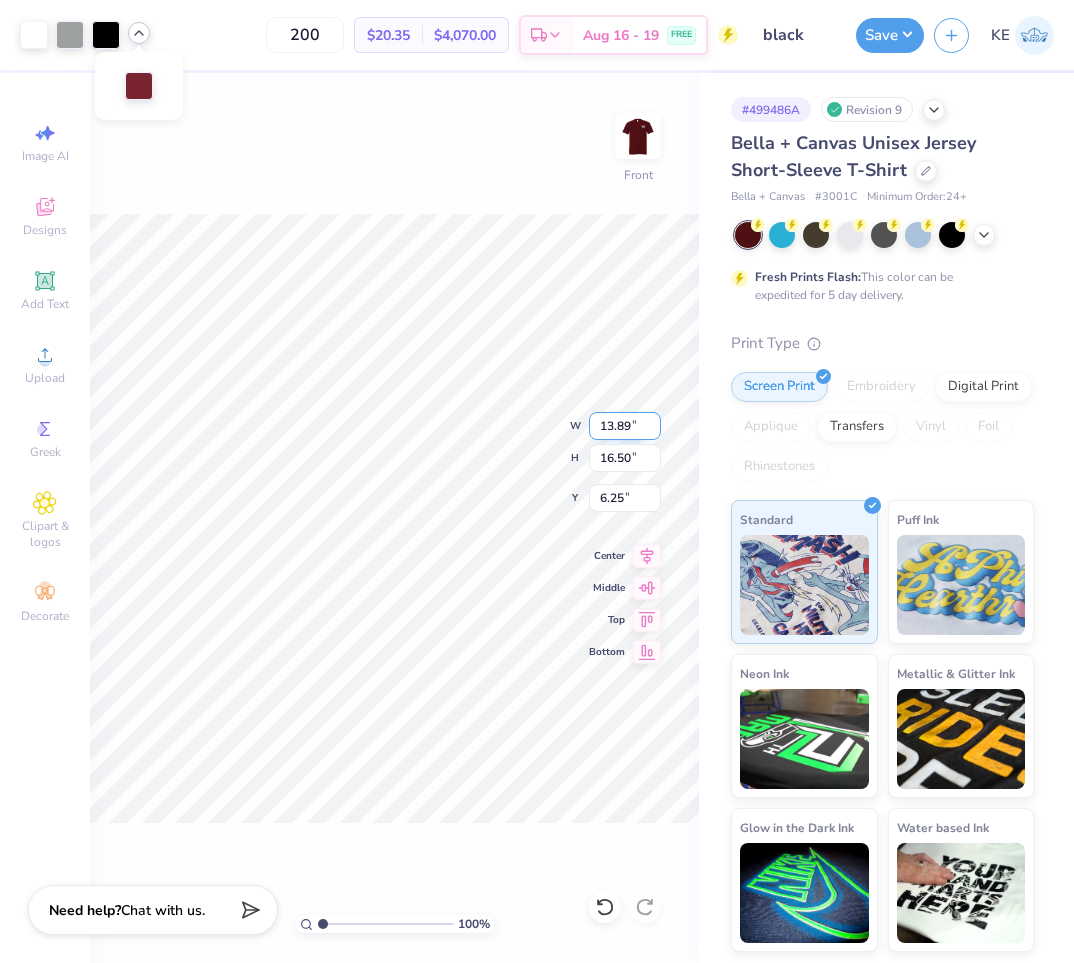 click on "13.89" at bounding box center (625, 426) 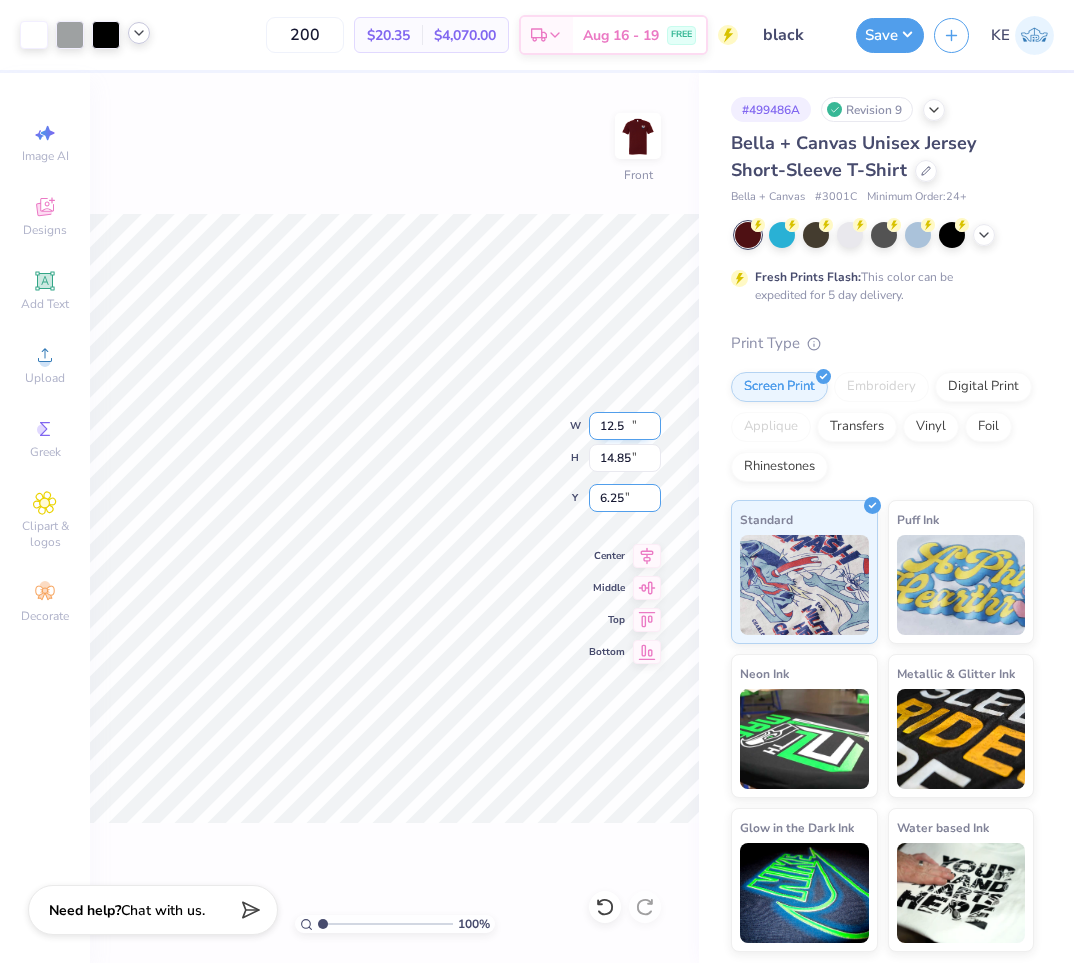 type on "12.50" 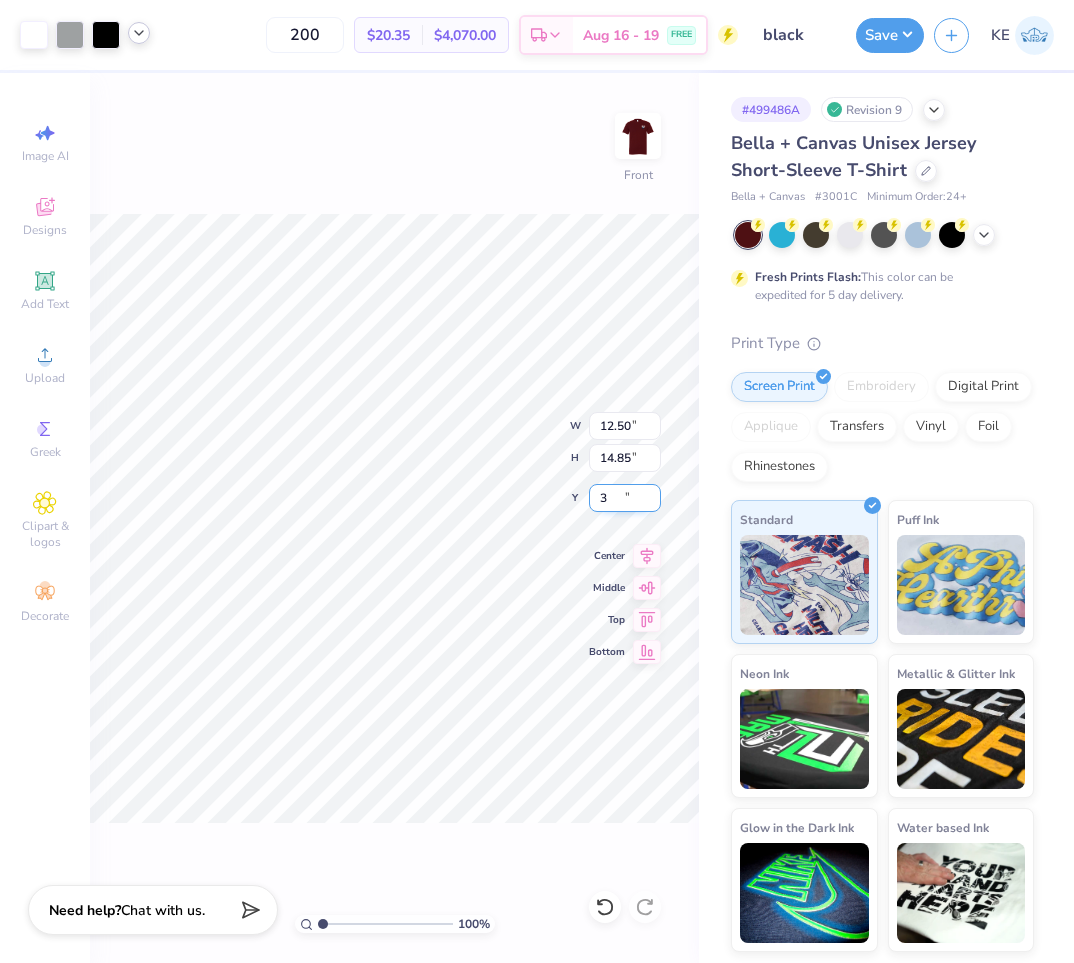 type on "3.00" 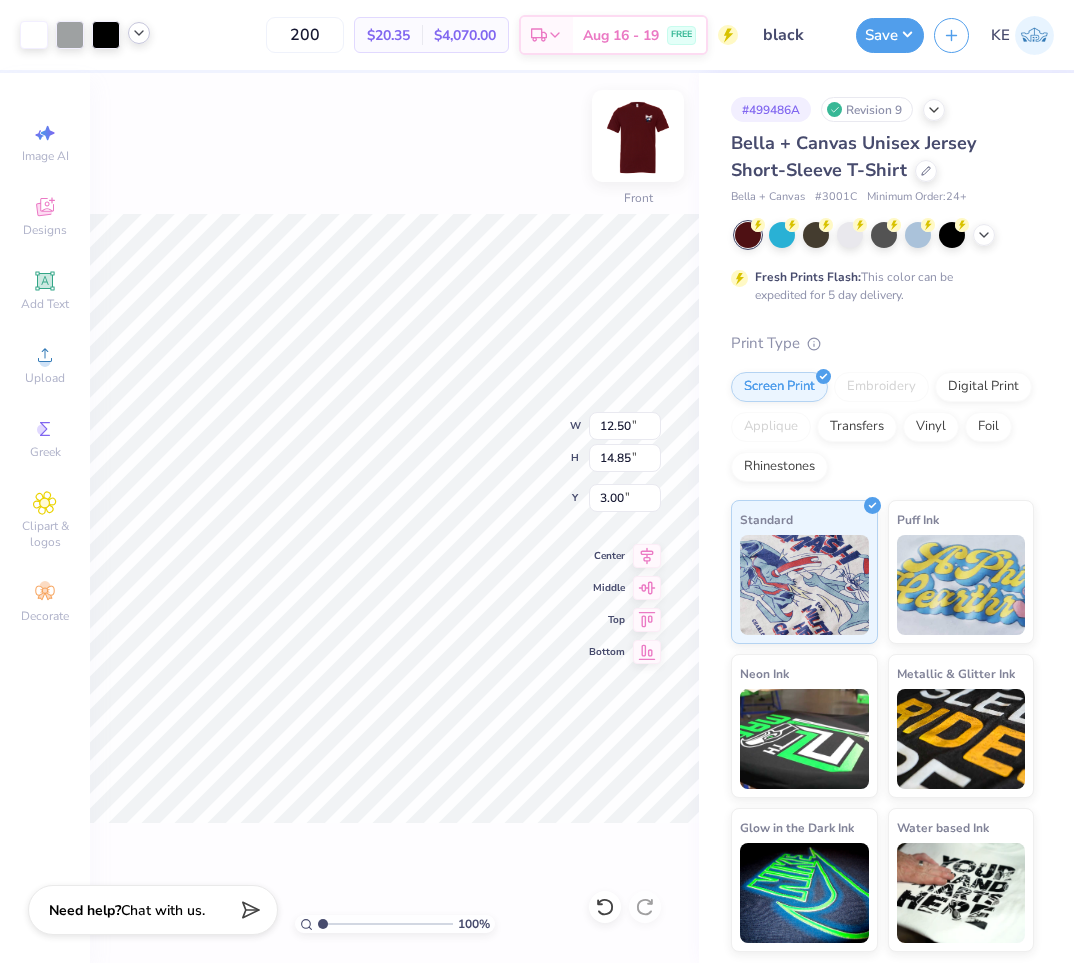 click at bounding box center [638, 136] 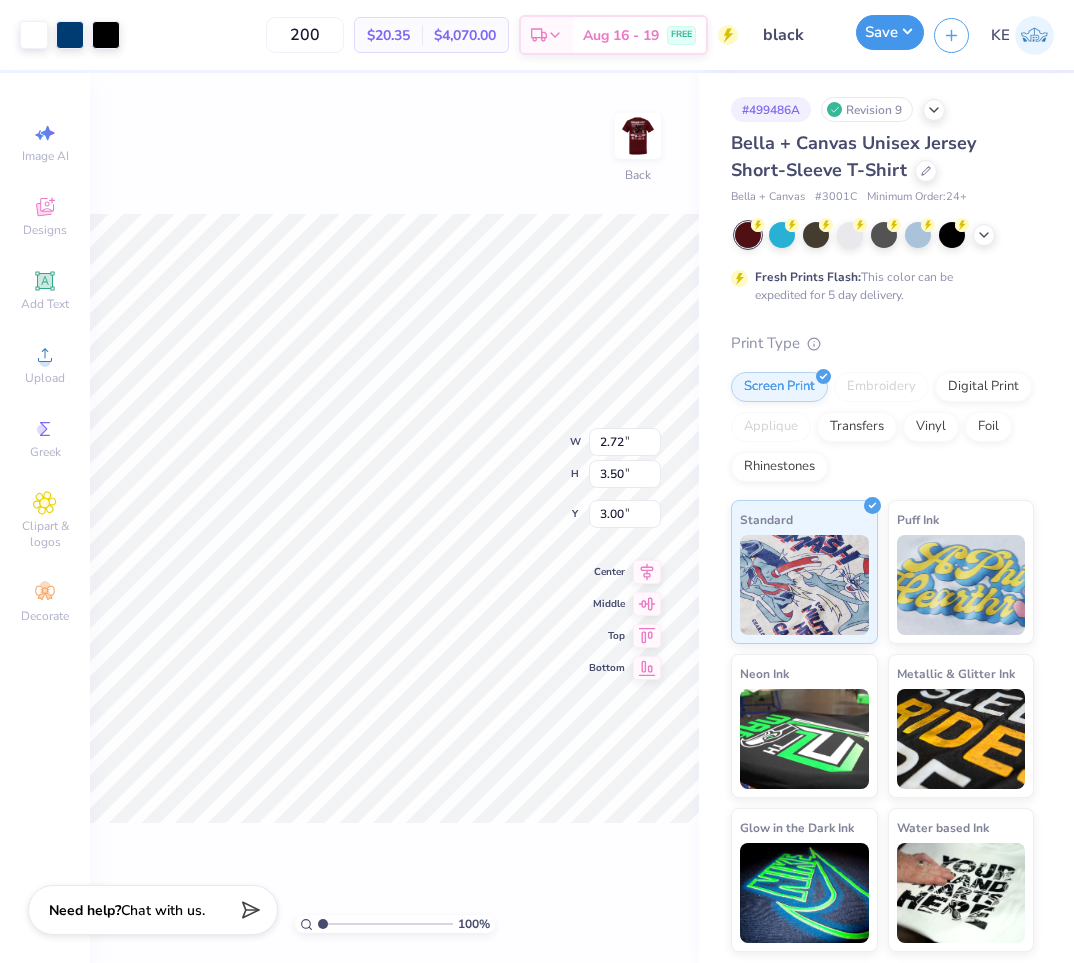 click on "Save" at bounding box center [890, 32] 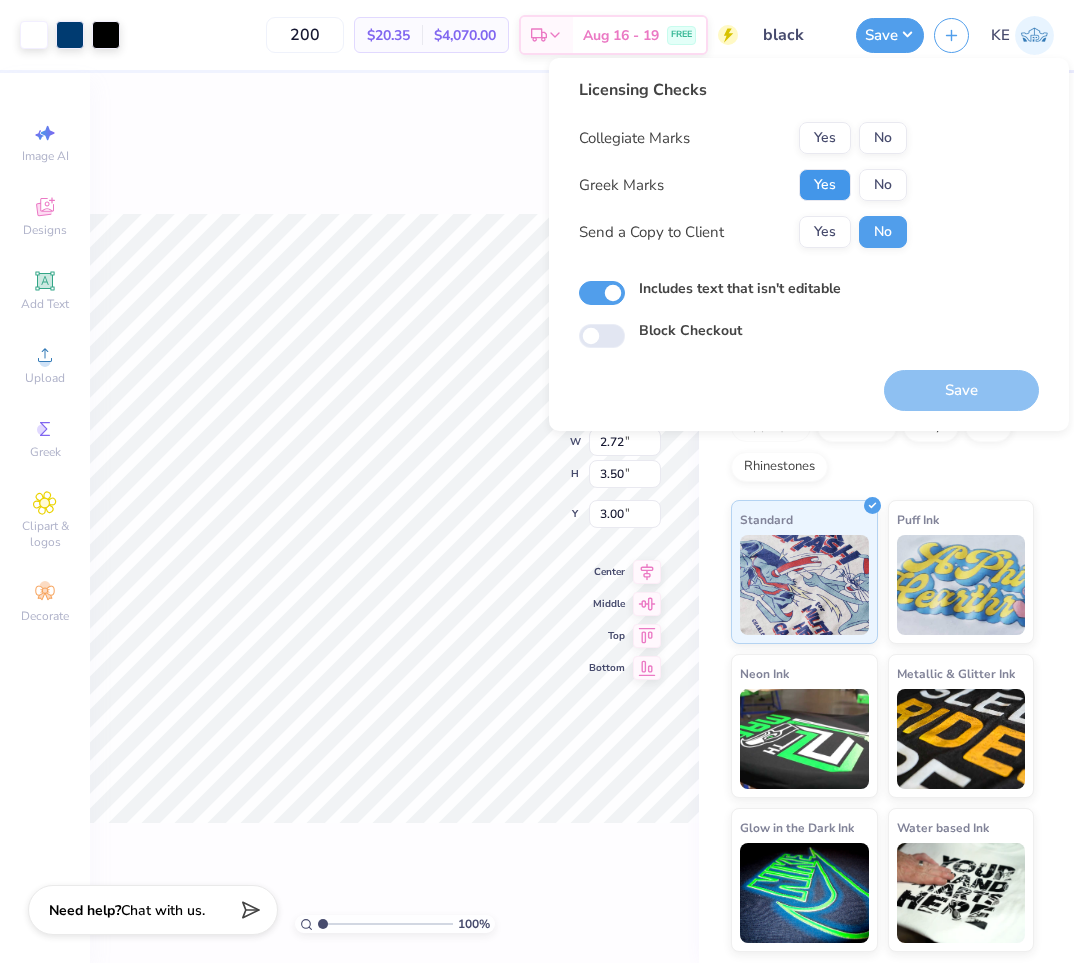 click on "Yes" at bounding box center [825, 185] 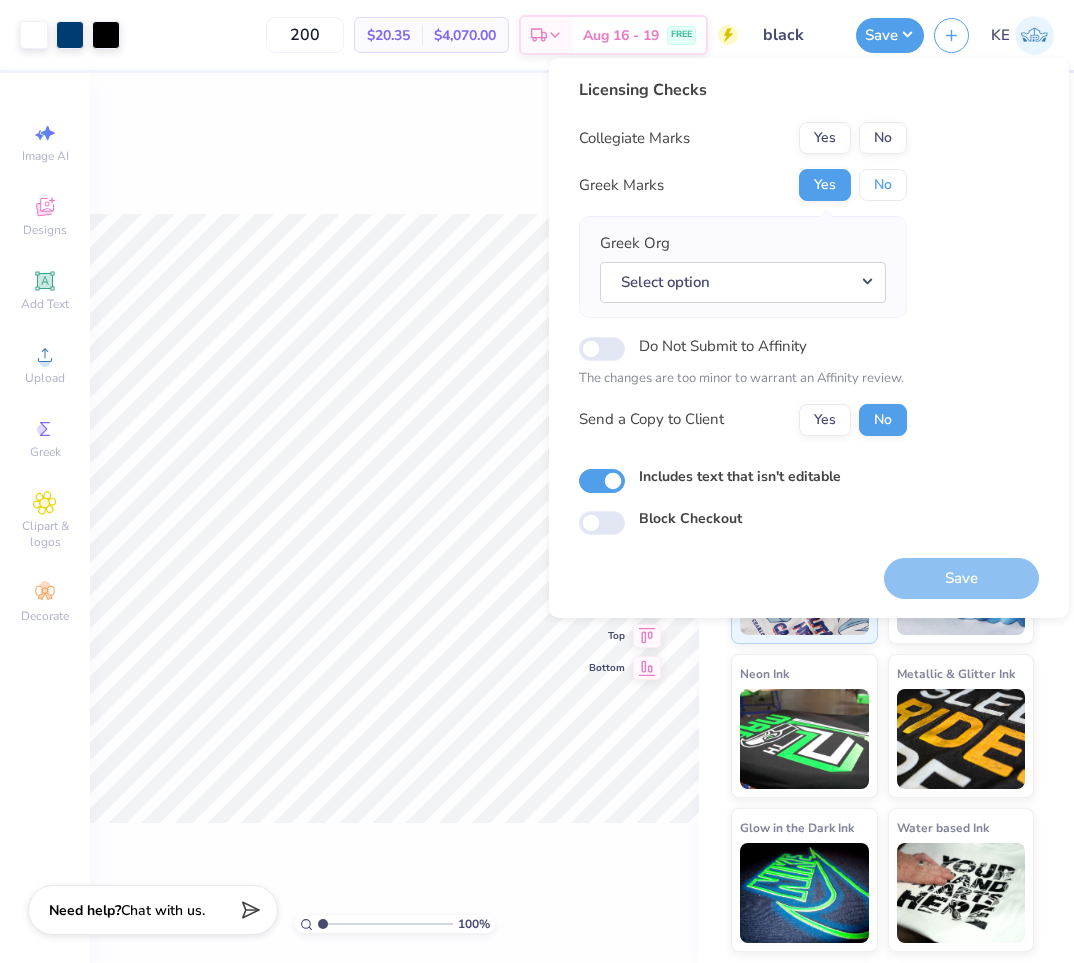drag, startPoint x: 885, startPoint y: 195, endPoint x: 896, endPoint y: 164, distance: 32.89377 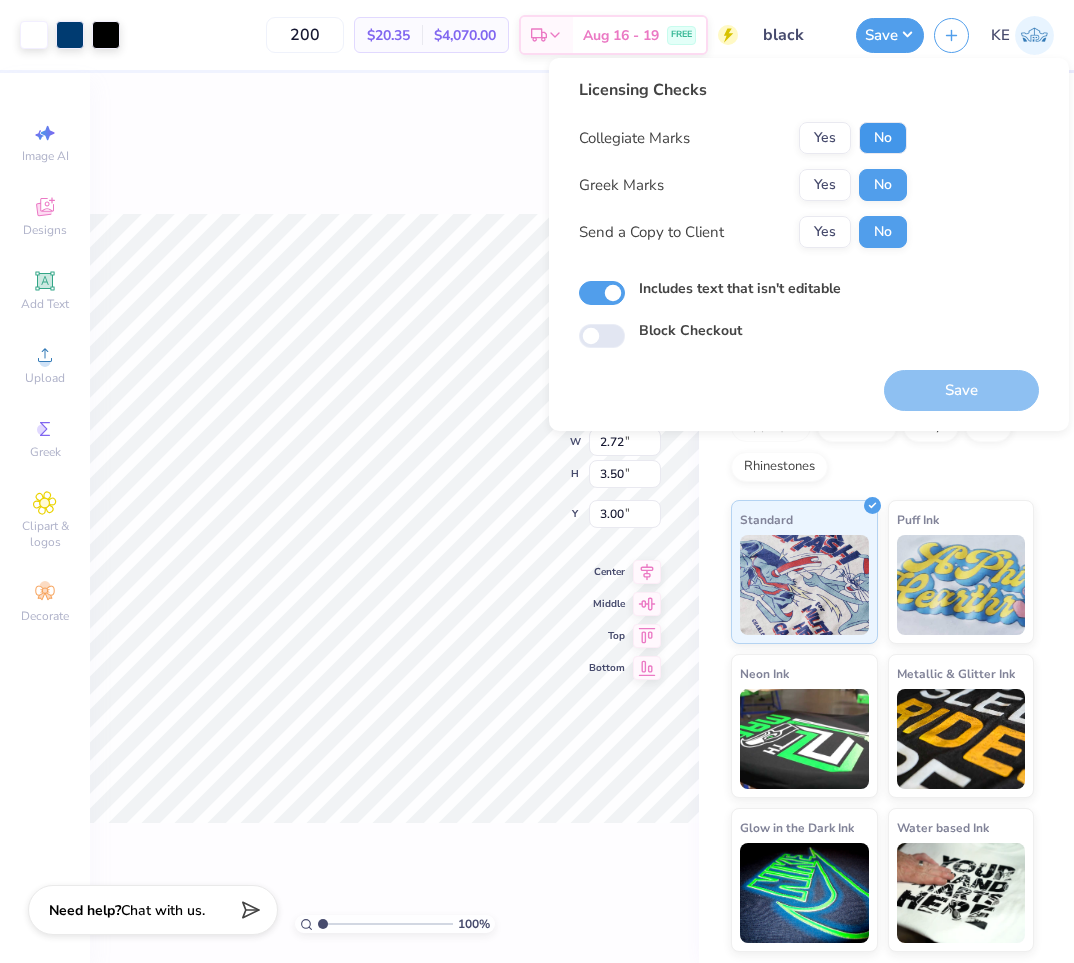 click on "No" at bounding box center (883, 138) 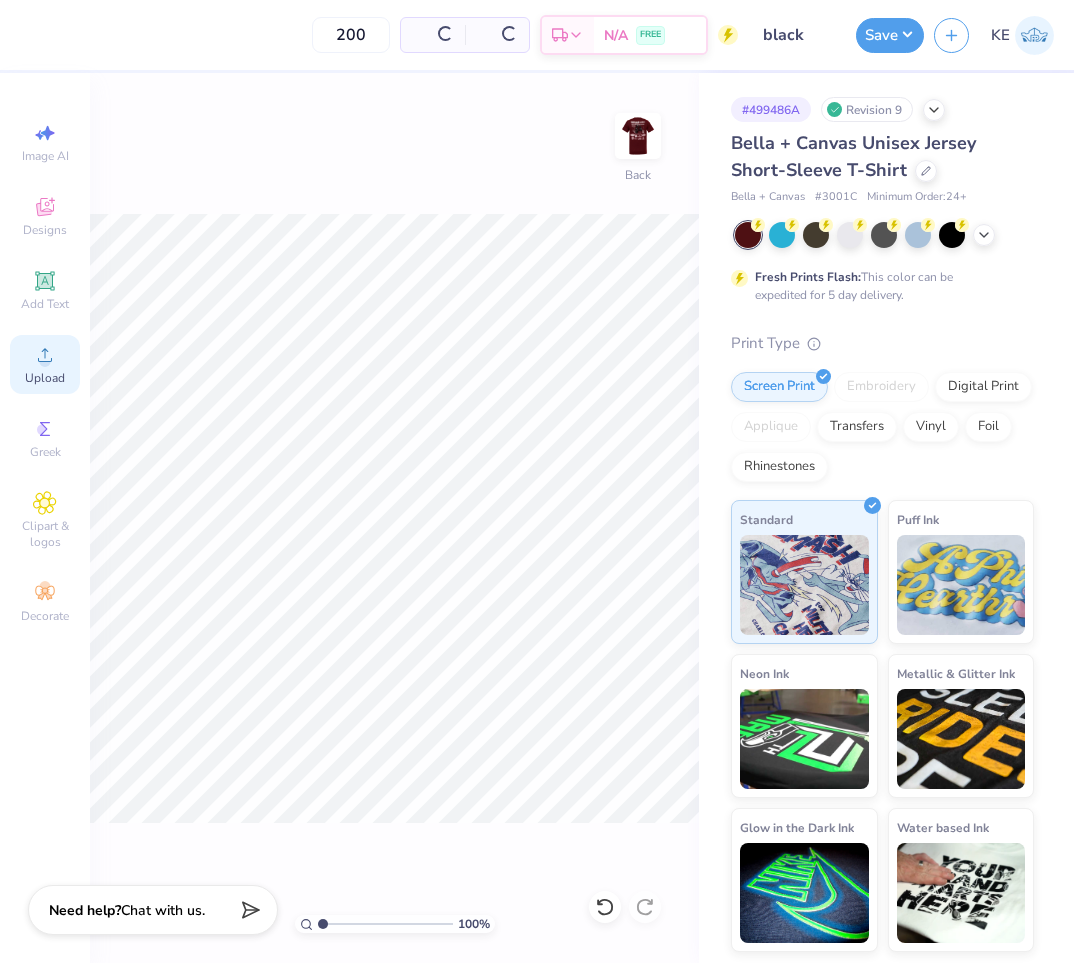 click 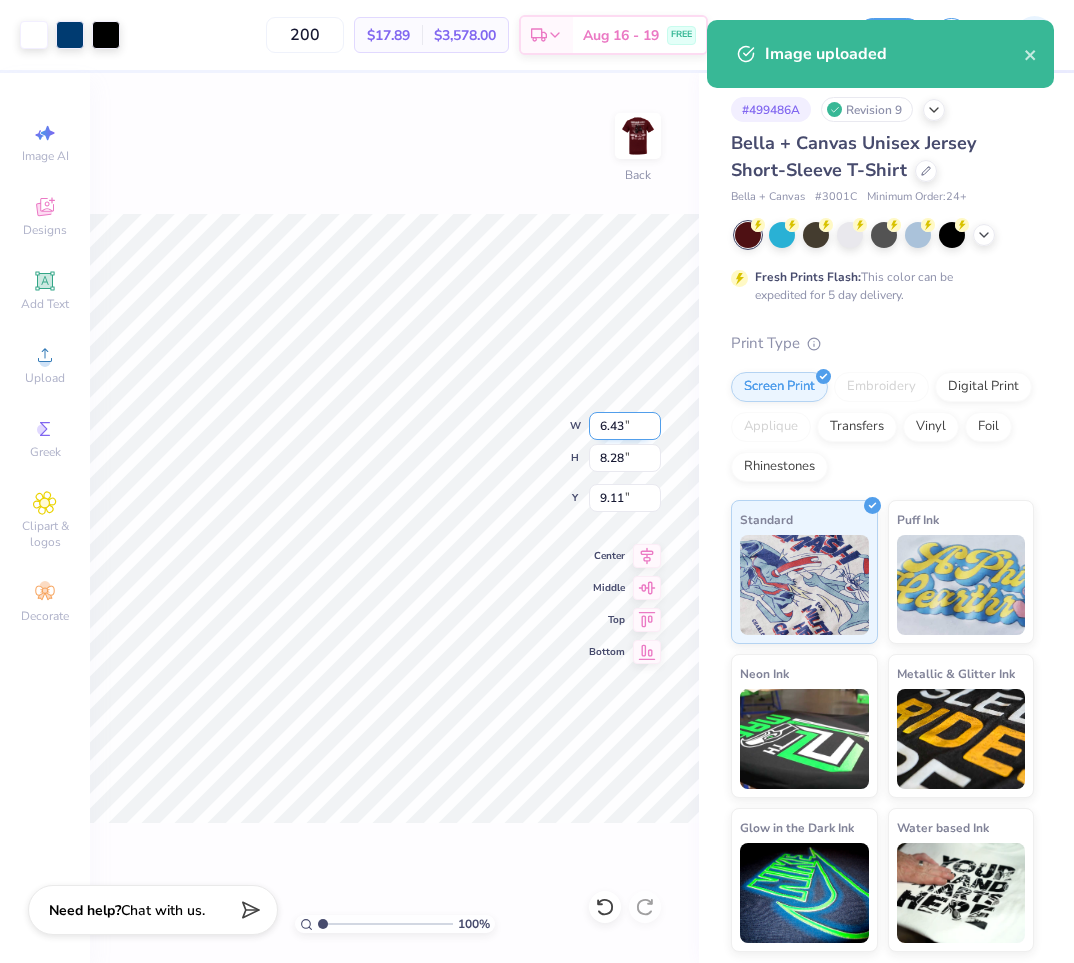 click on "6.43" at bounding box center (625, 426) 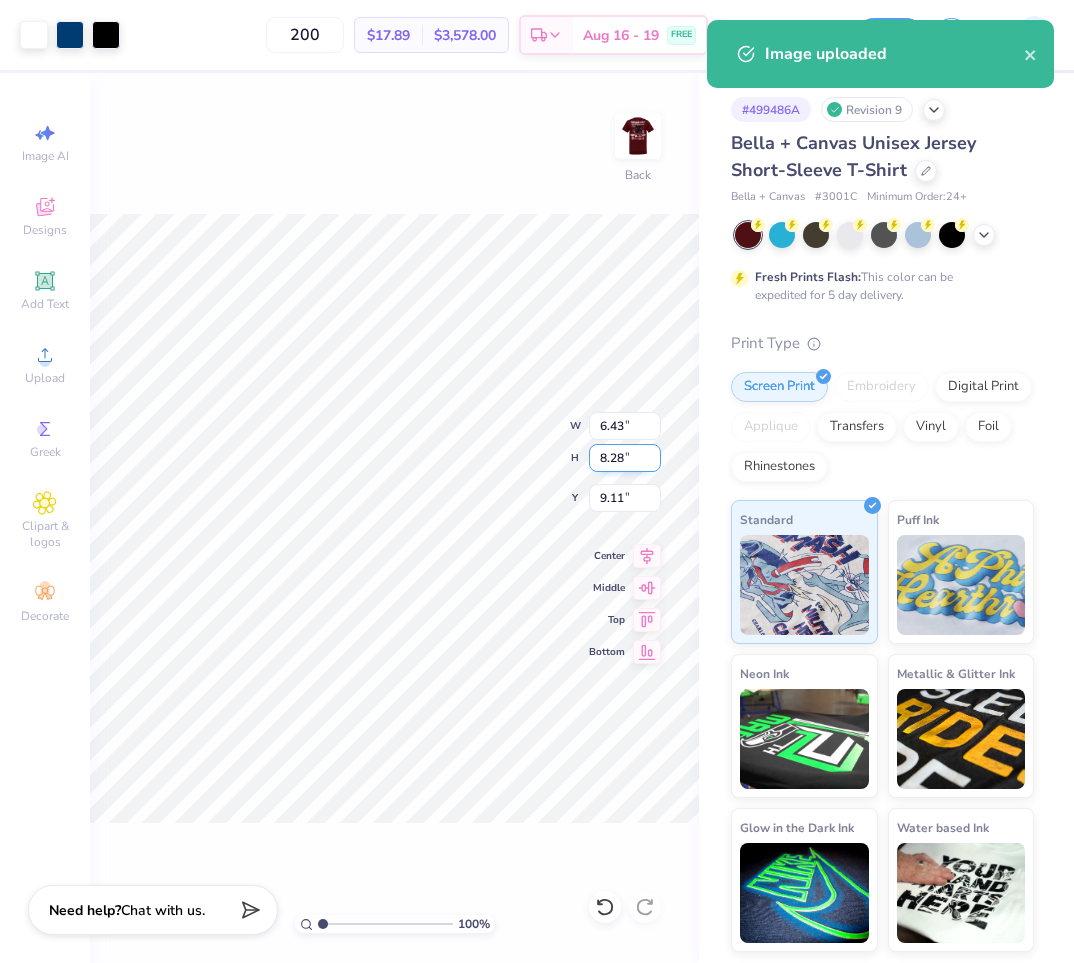 click on "8.28" at bounding box center [625, 458] 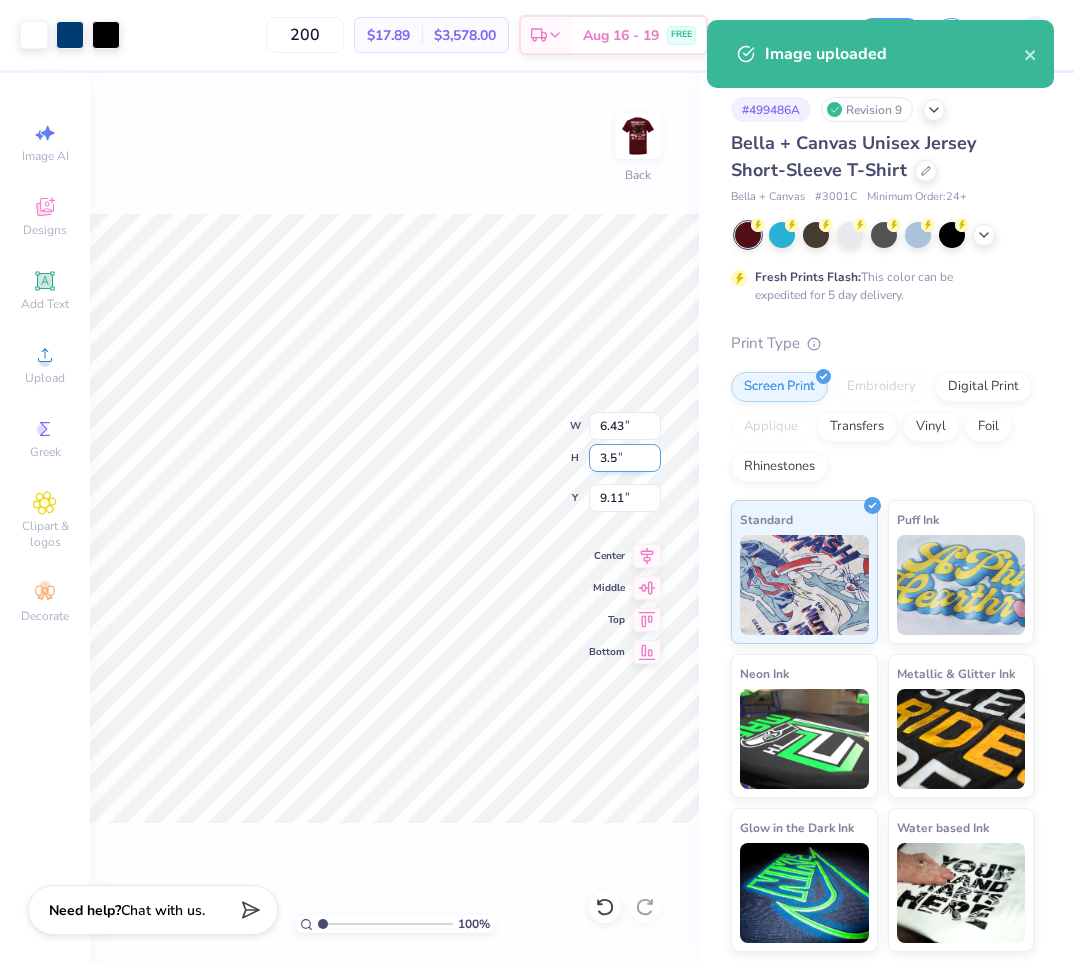 type on "3.5" 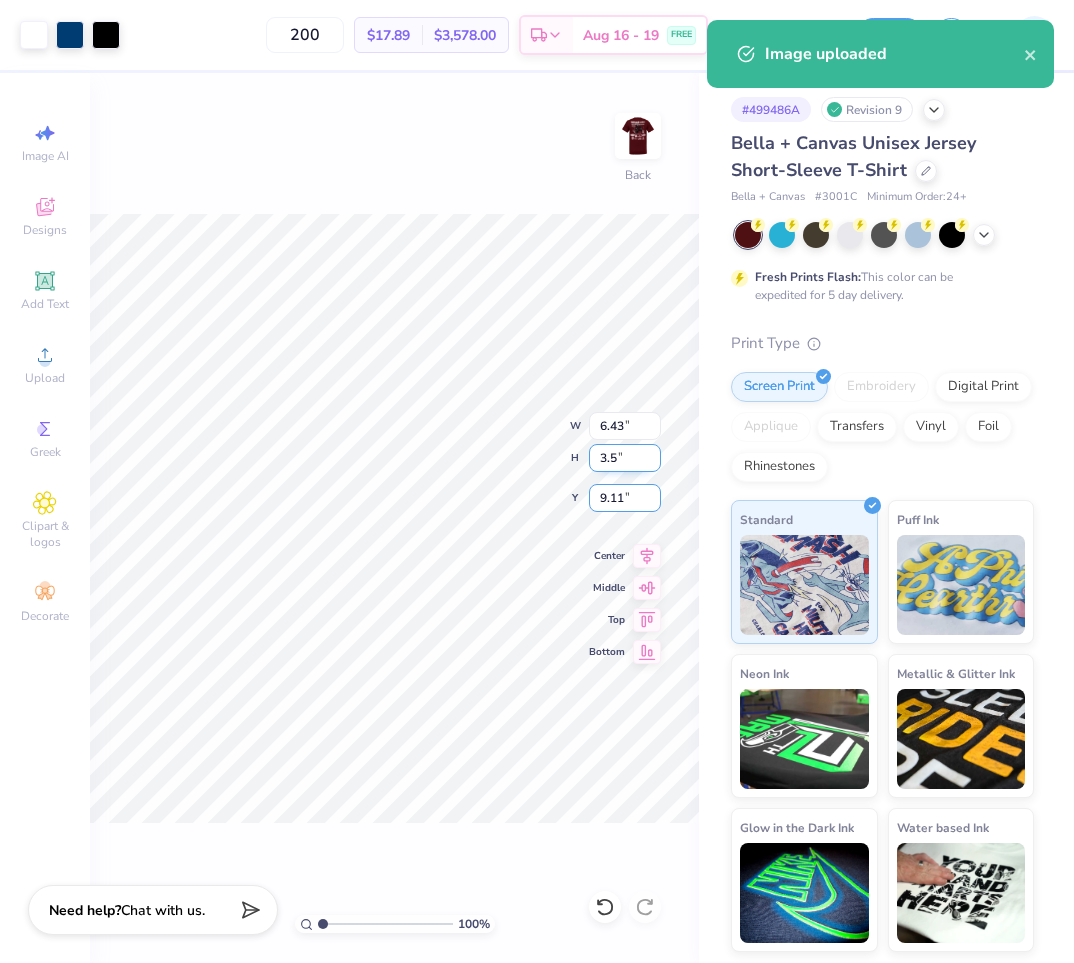 type on "2.72" 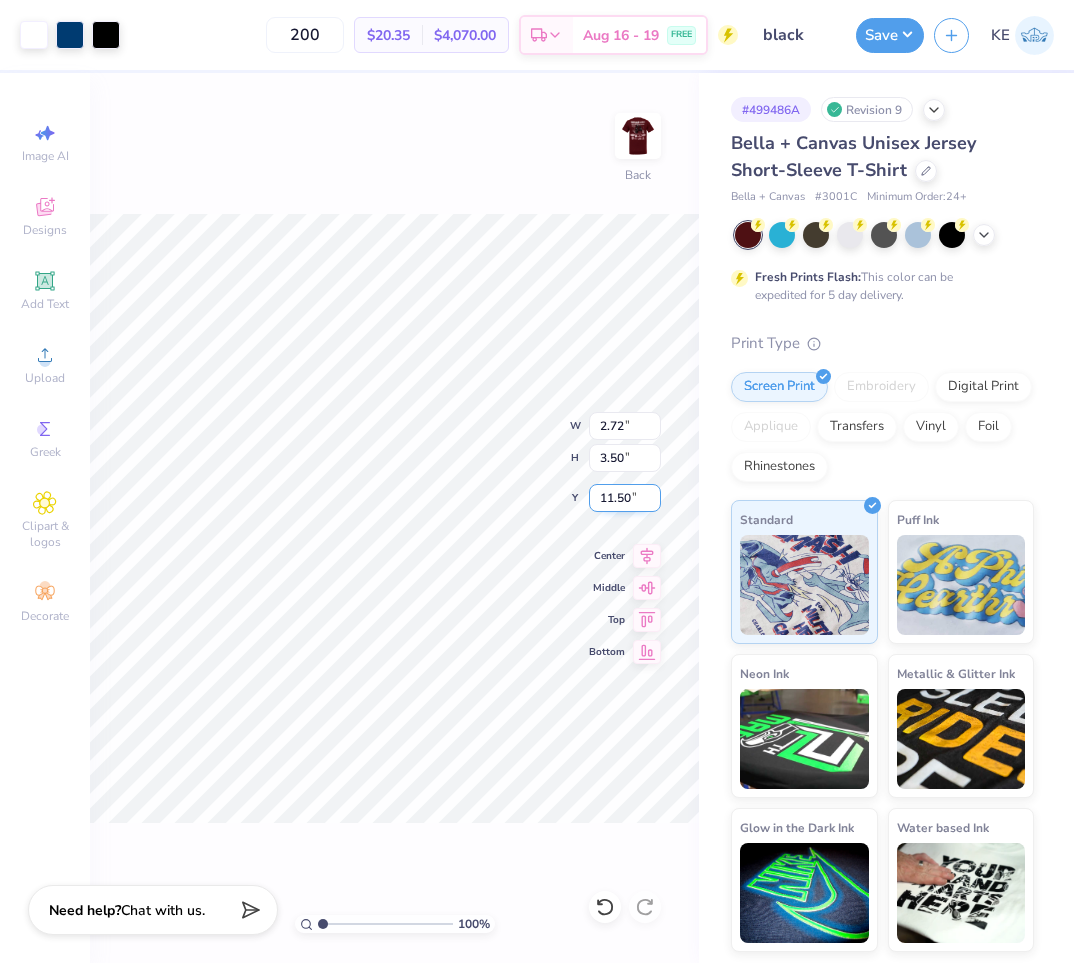 click on "11.50" at bounding box center (625, 498) 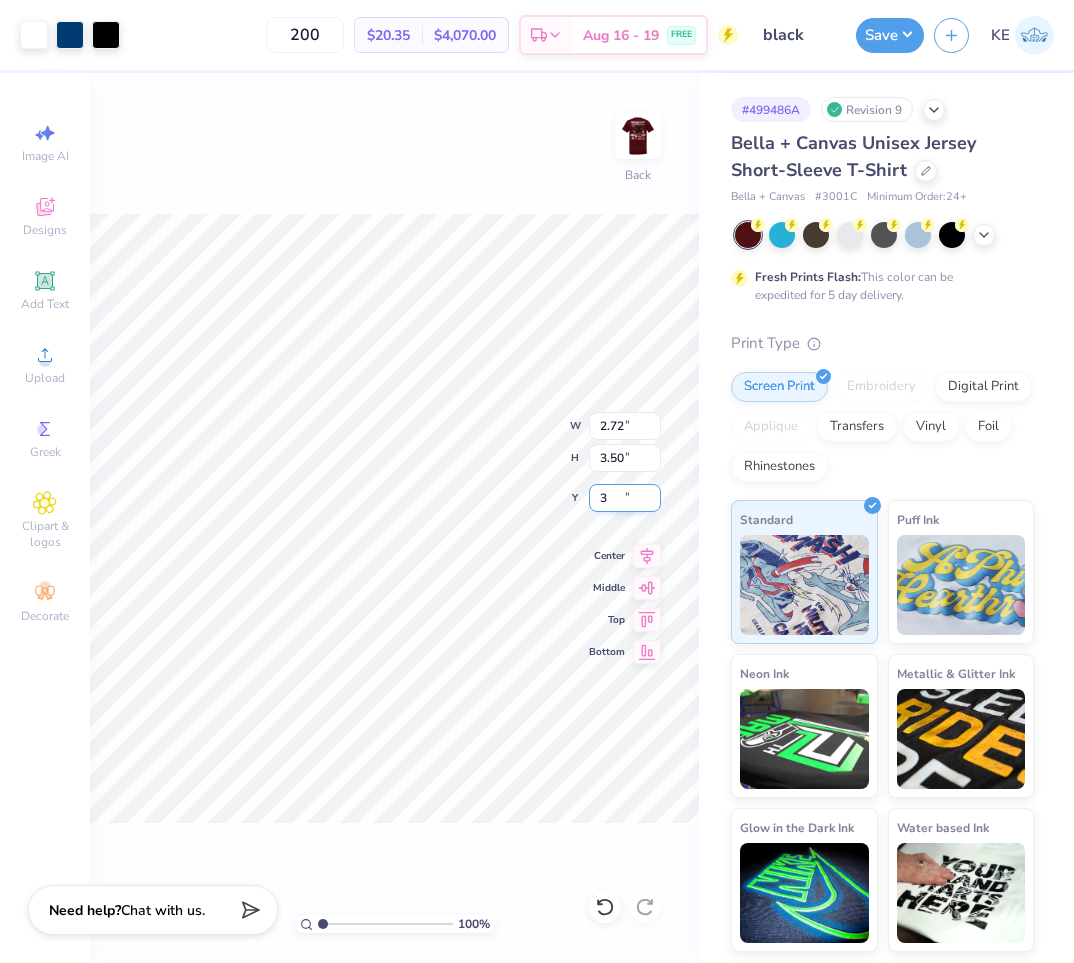 type on "3.00" 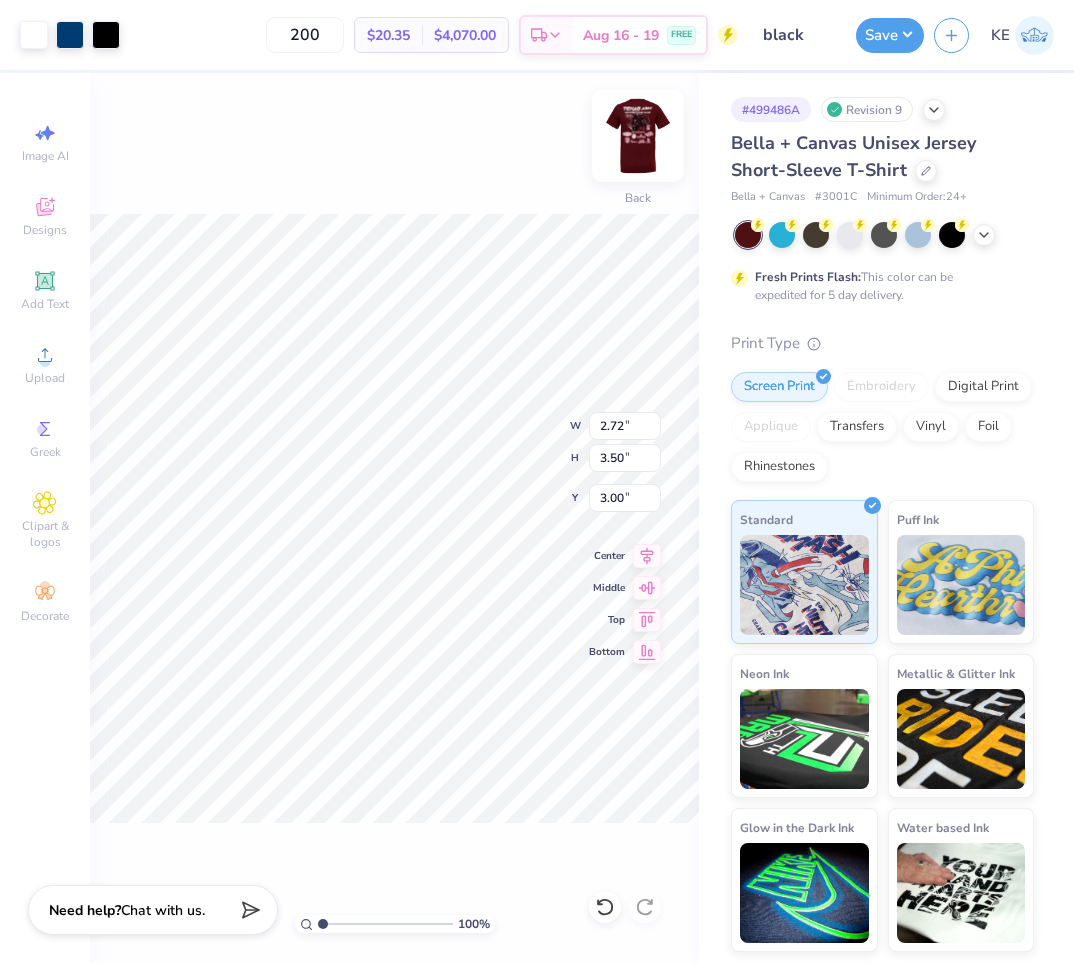 click at bounding box center (638, 136) 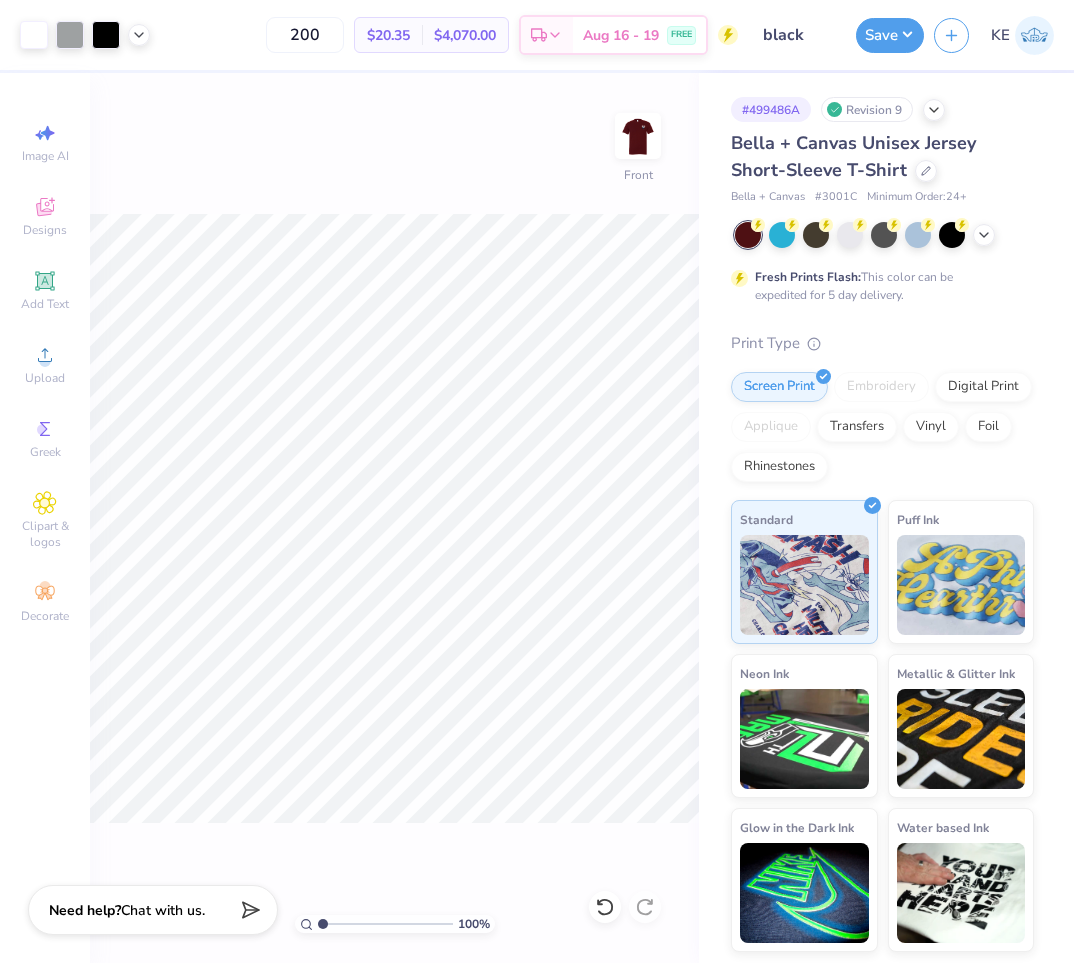 click on "100  % Front" at bounding box center (394, 518) 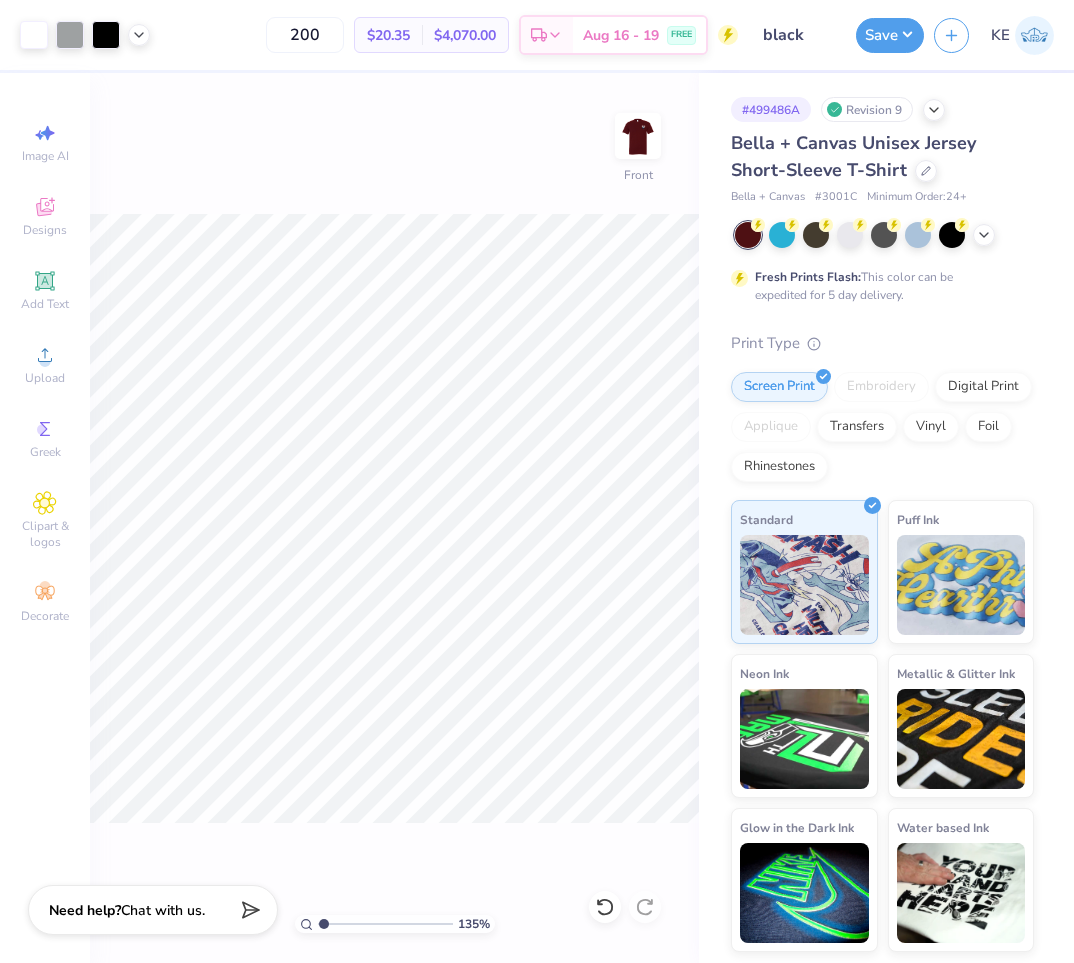 type on "1" 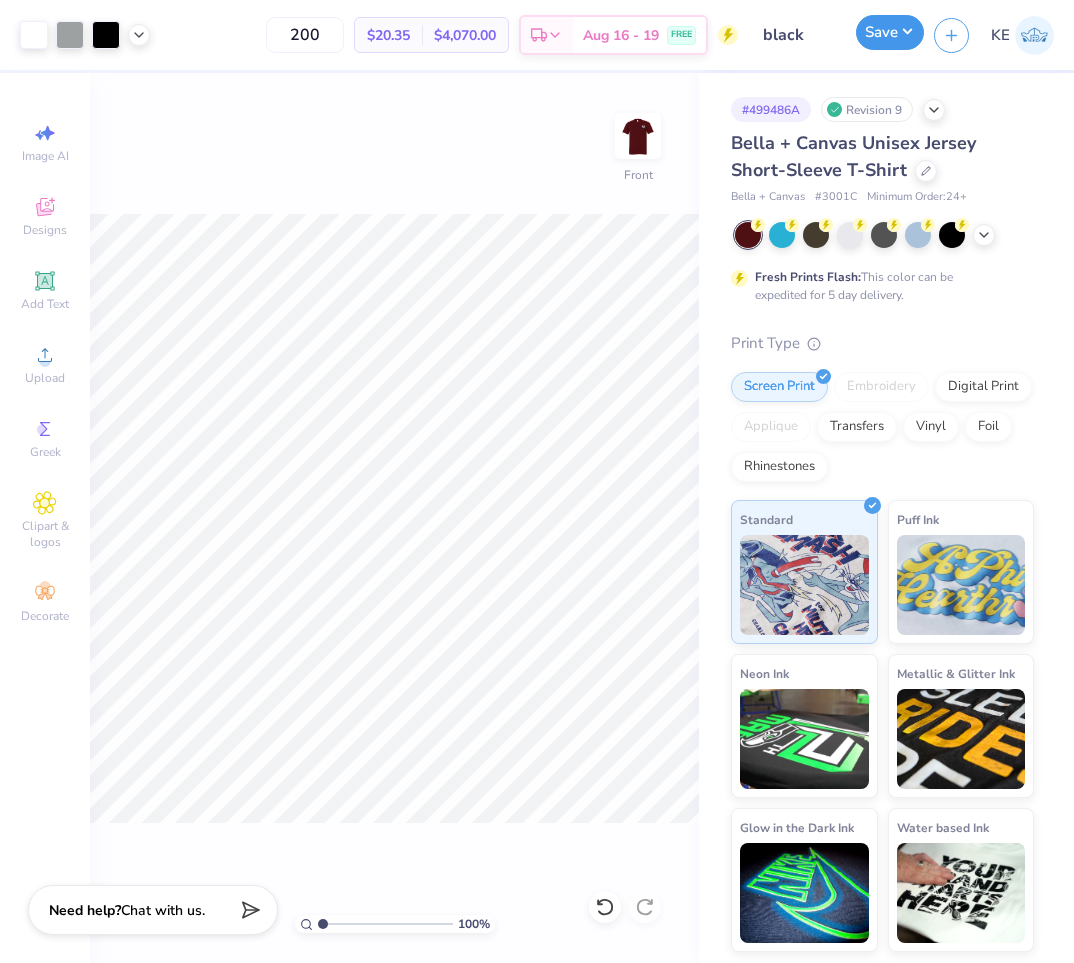 click on "Save" at bounding box center (890, 32) 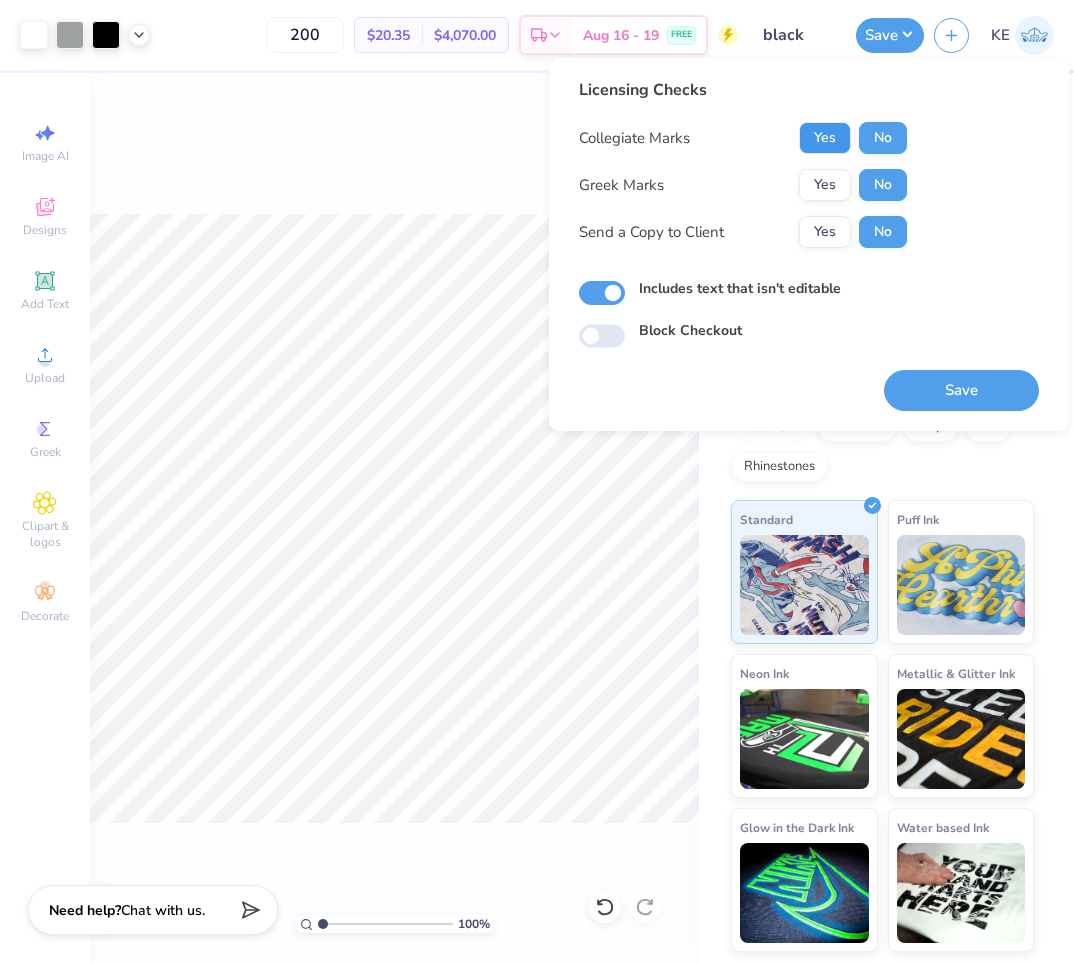 click on "Yes" at bounding box center (825, 138) 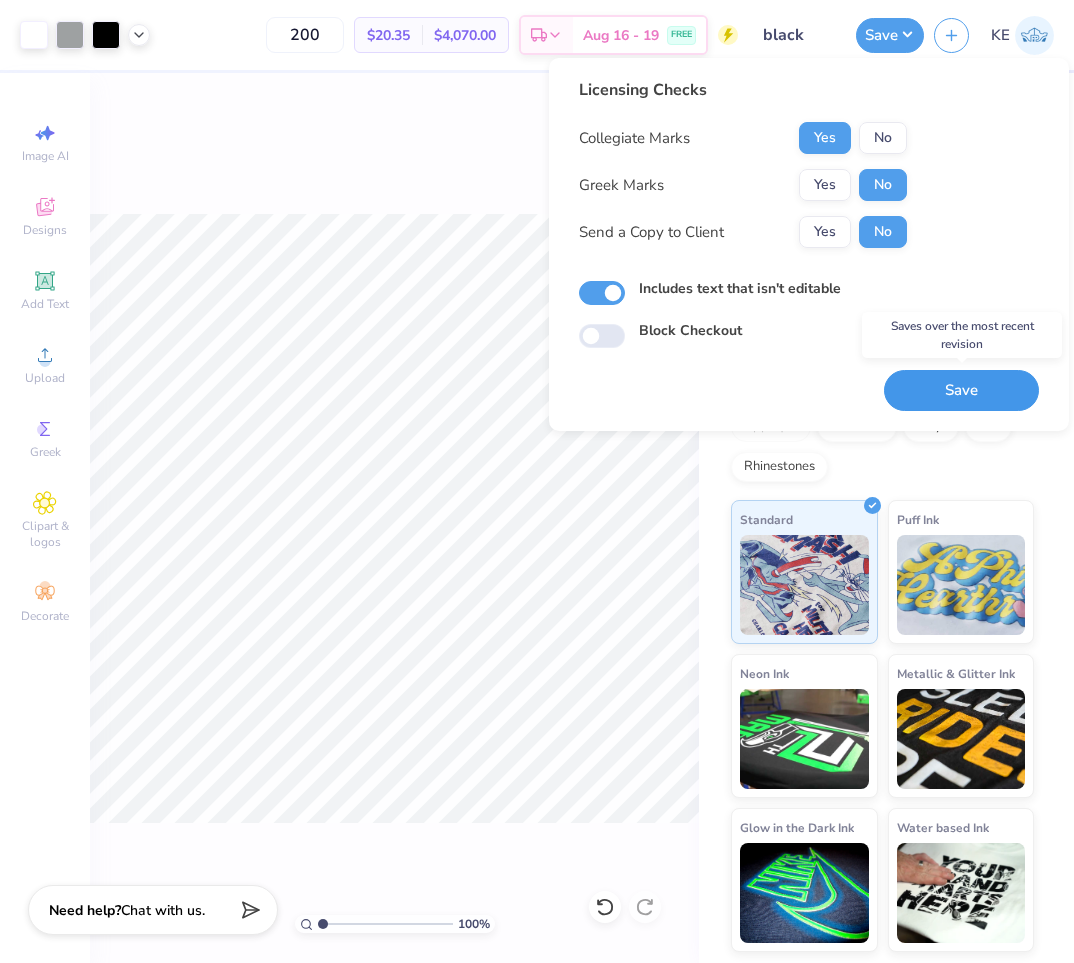 click on "Save" at bounding box center [961, 390] 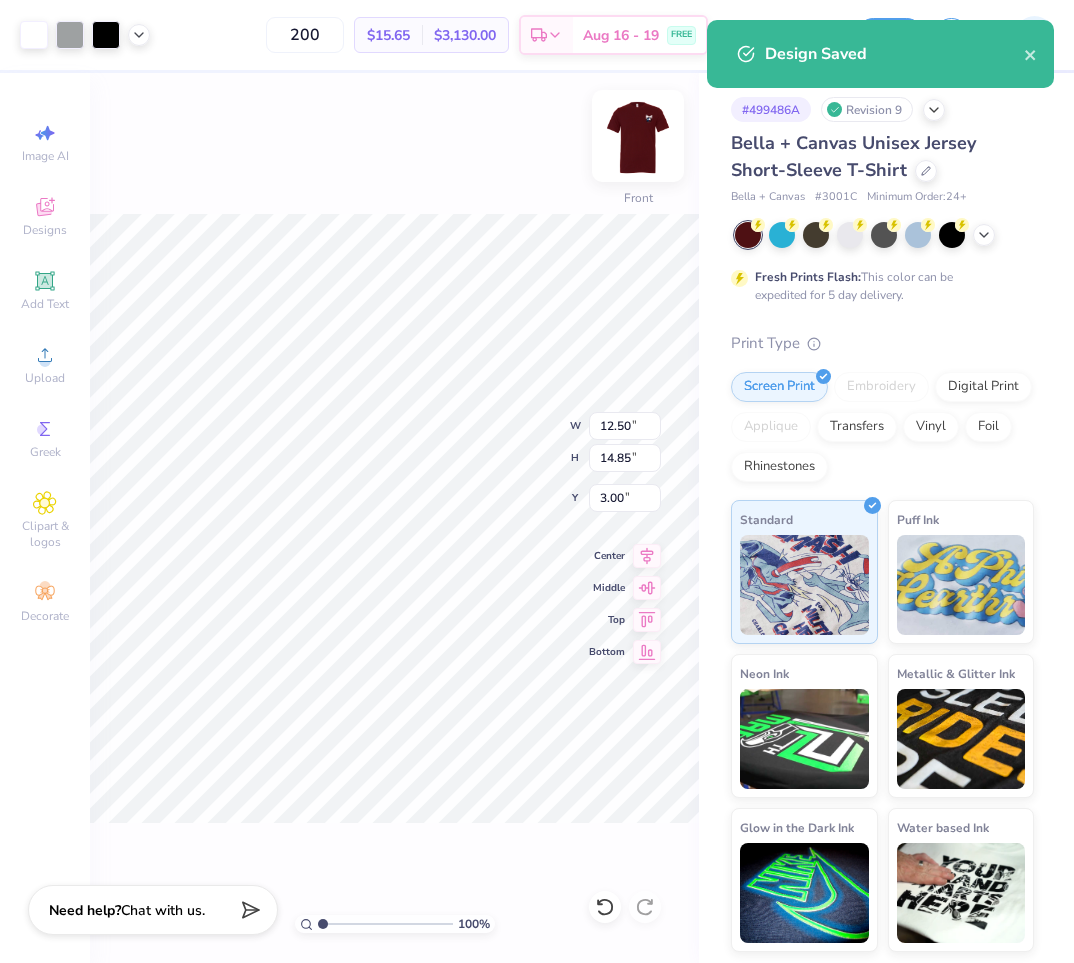 click at bounding box center [638, 136] 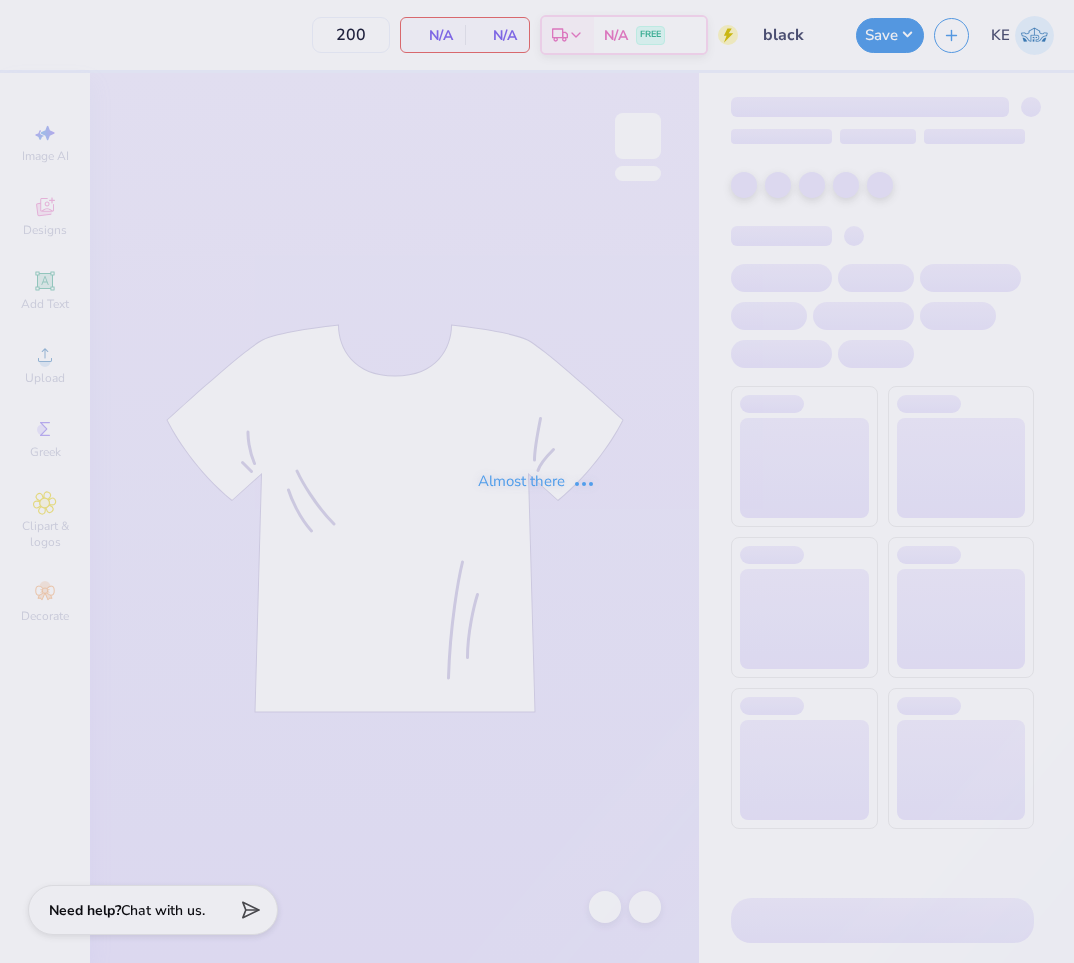scroll, scrollTop: 0, scrollLeft: 0, axis: both 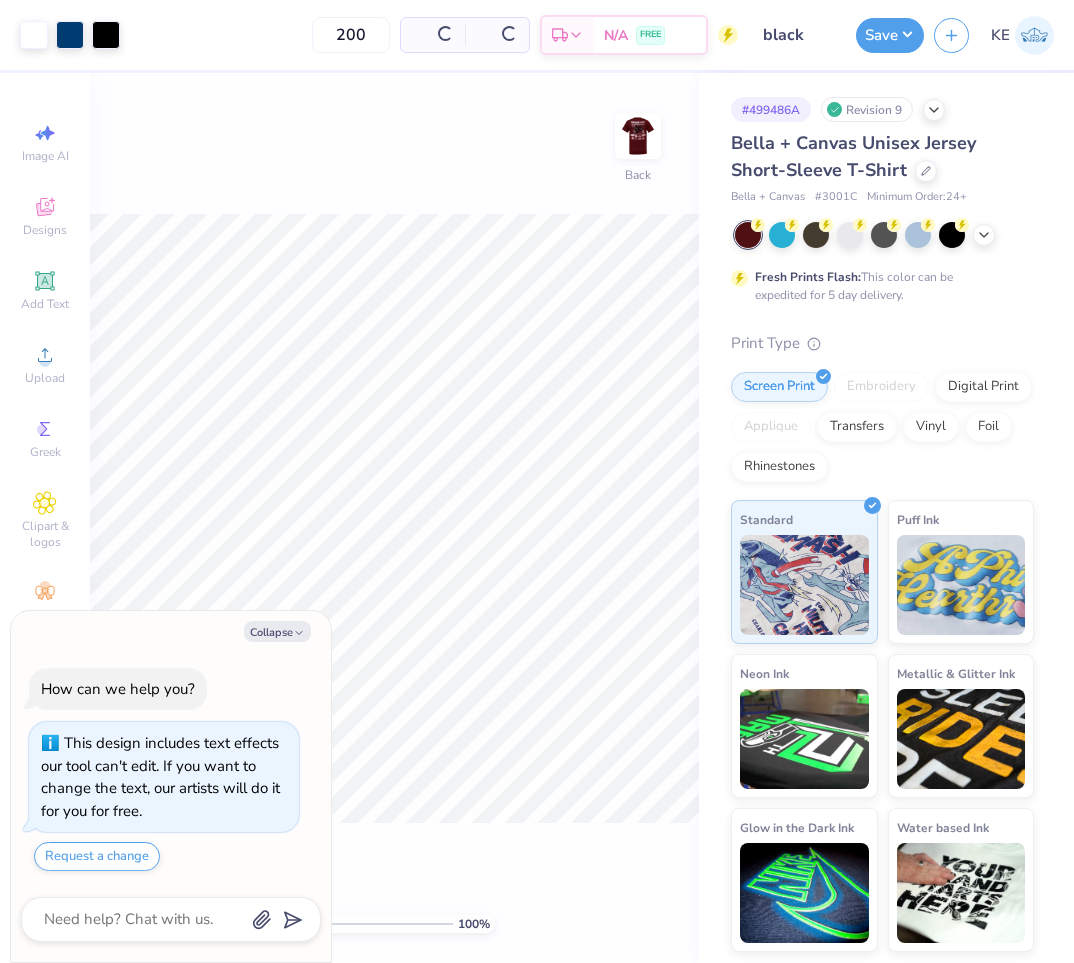 type on "x" 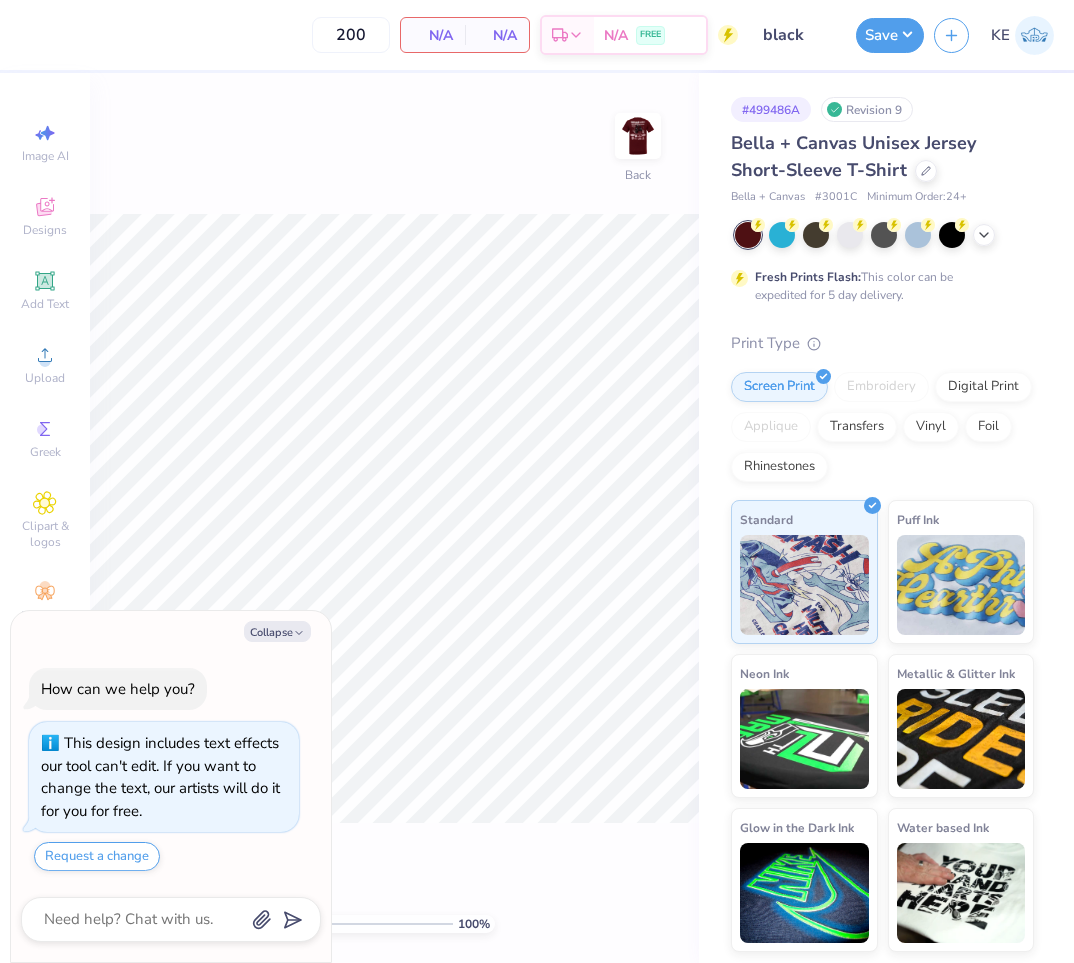 scroll, scrollTop: 0, scrollLeft: 0, axis: both 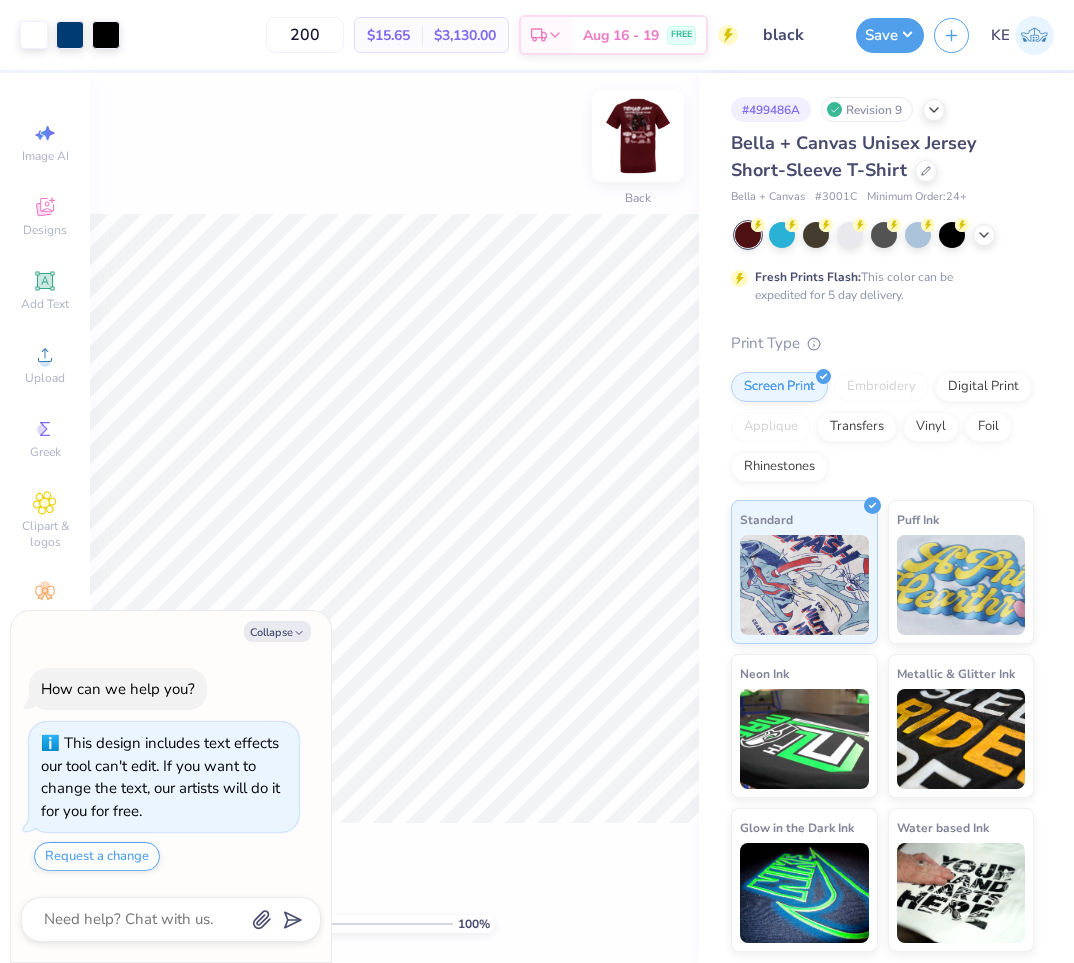click at bounding box center (638, 136) 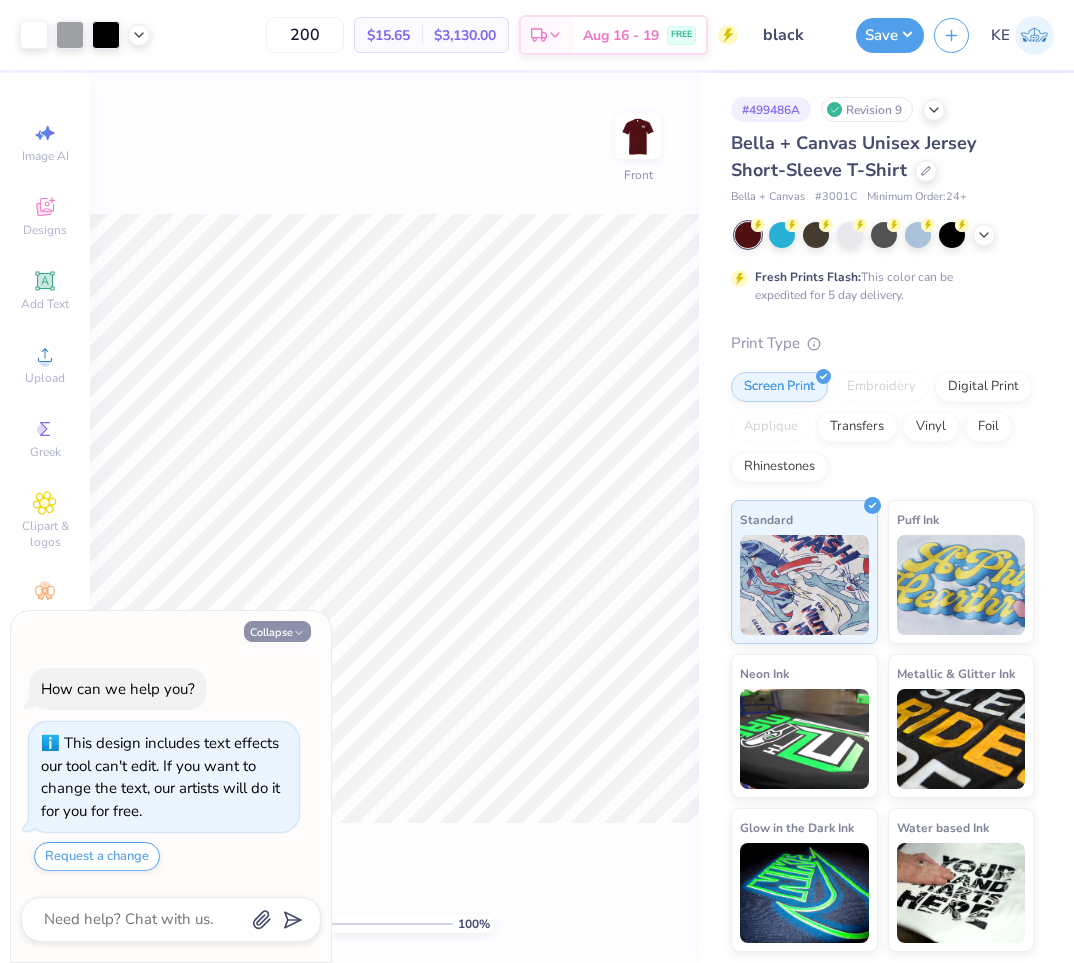 click on "Collapse" at bounding box center (277, 631) 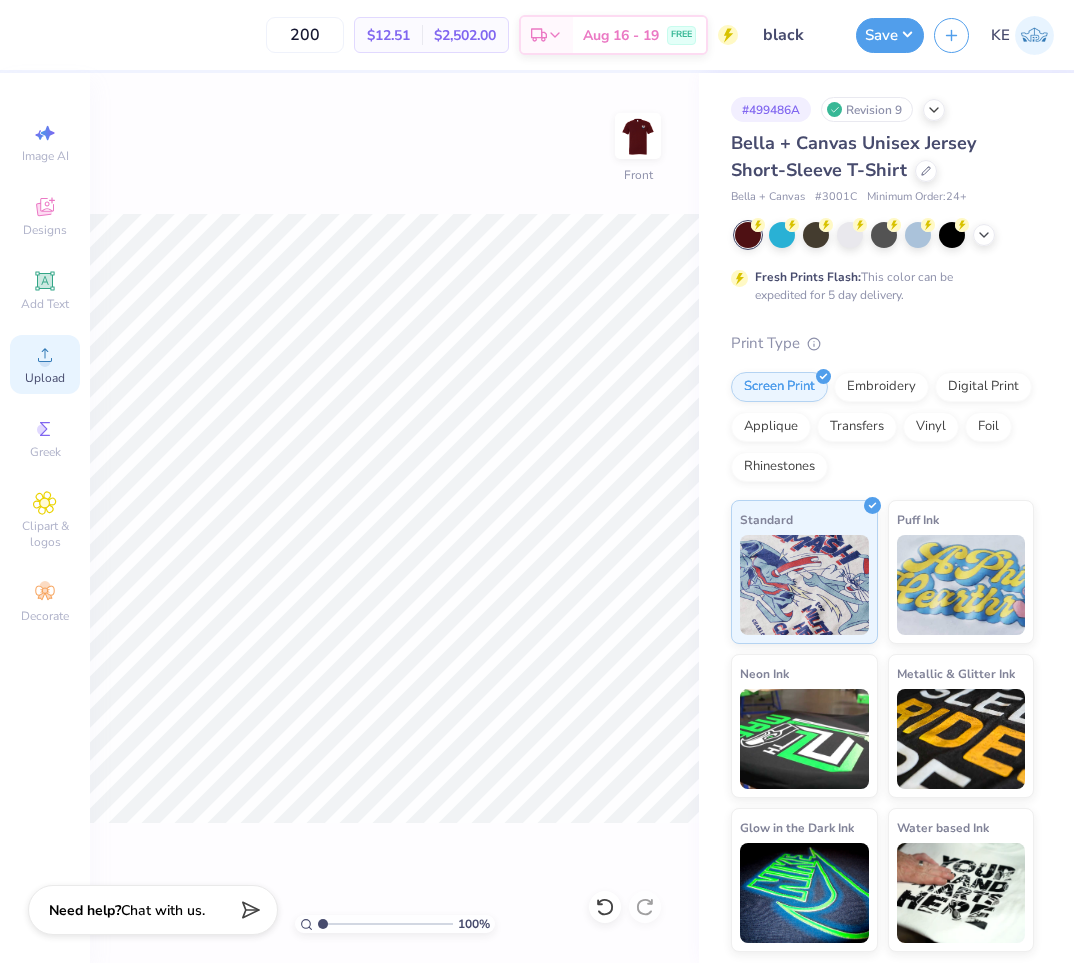 click 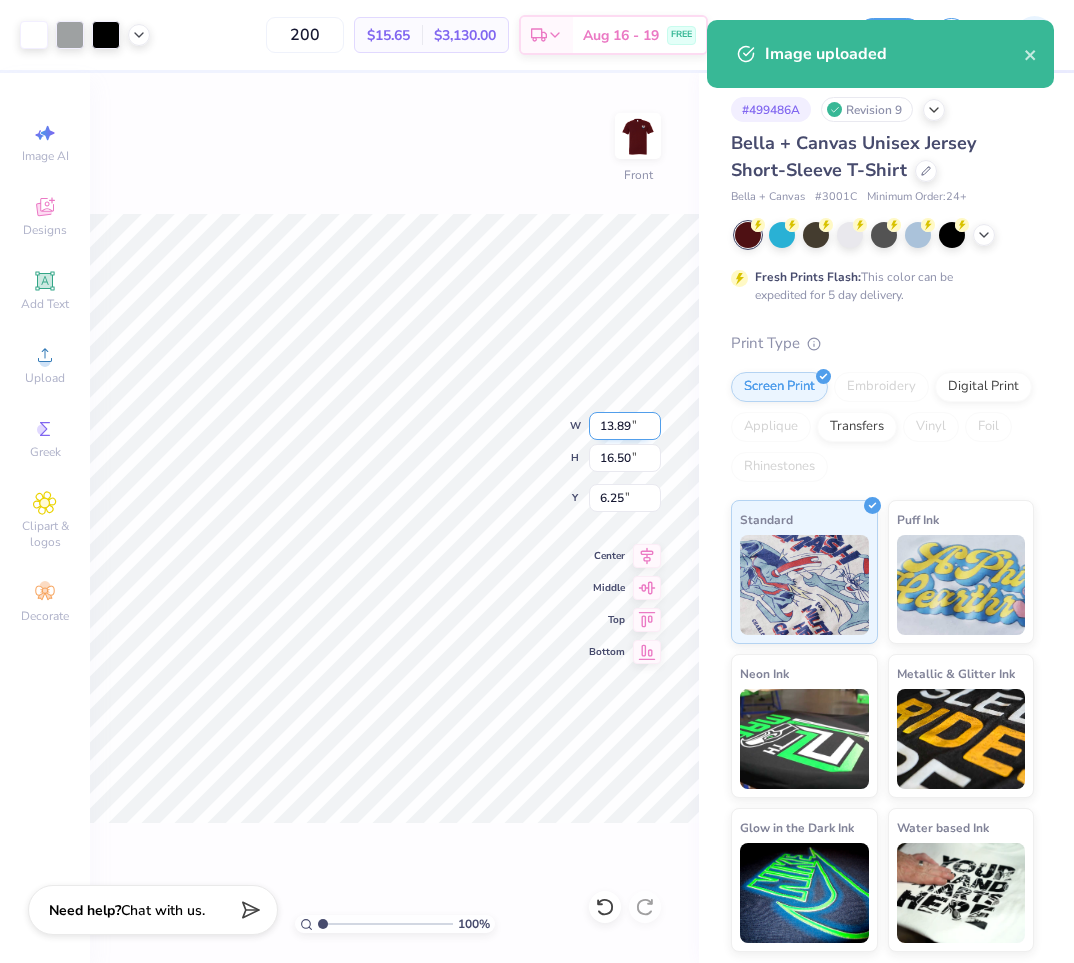 click on "13.89" at bounding box center (625, 426) 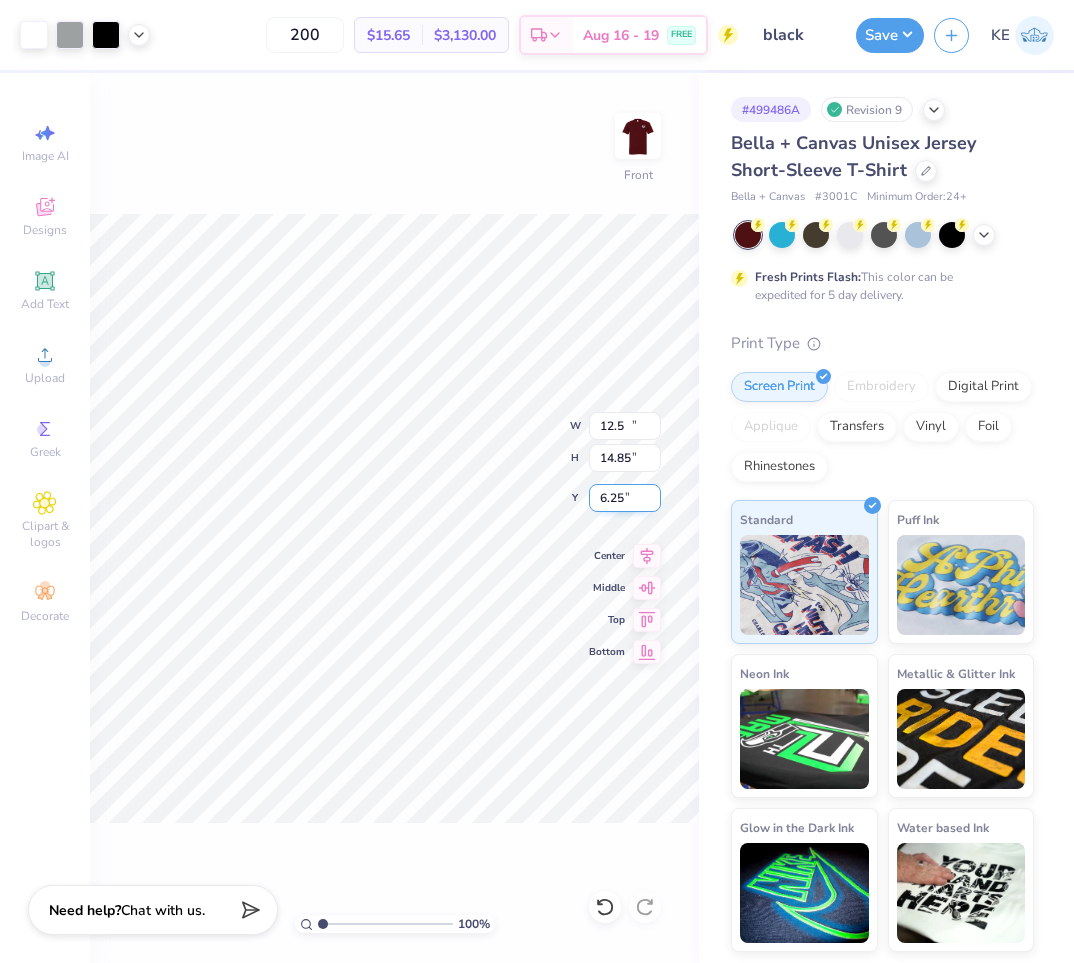 type on "12.50" 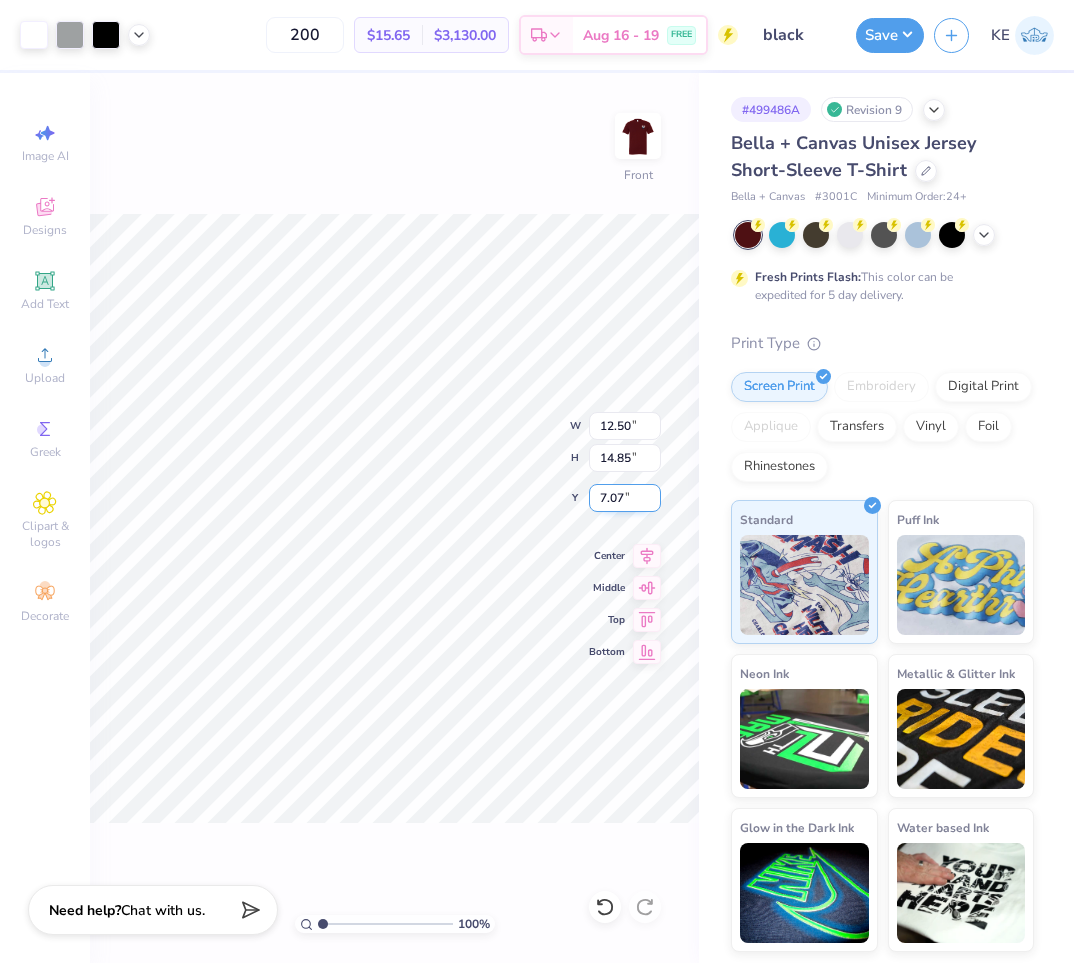 click on "7.07" at bounding box center [625, 498] 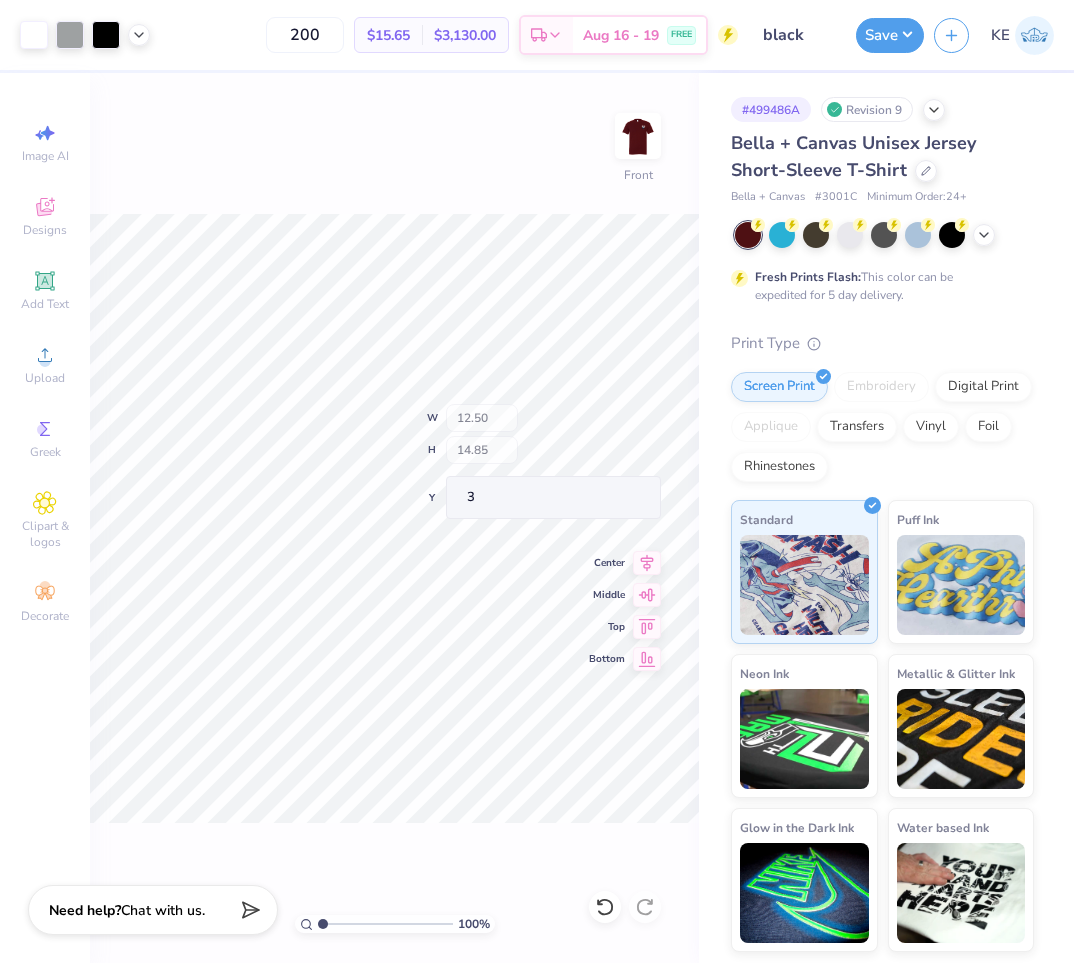 type on "3.00" 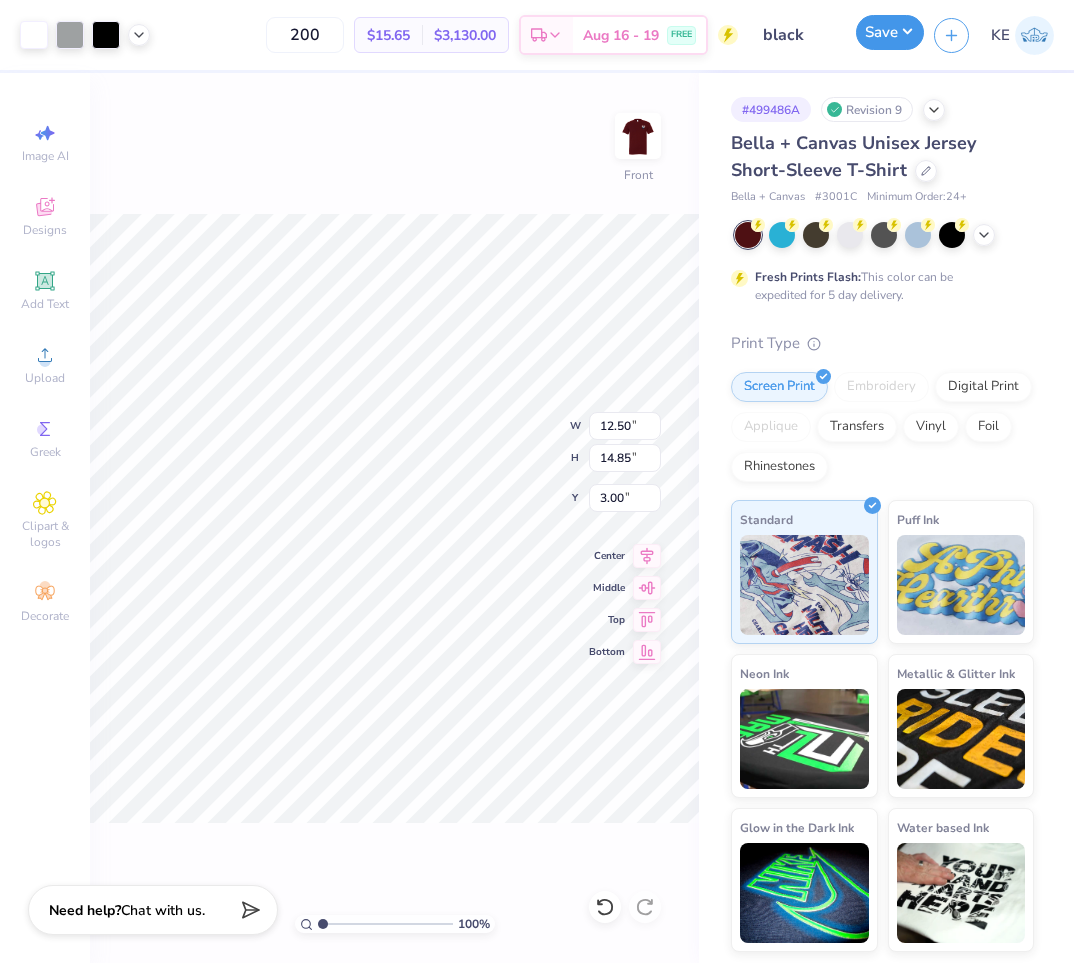 click on "Save" at bounding box center [890, 32] 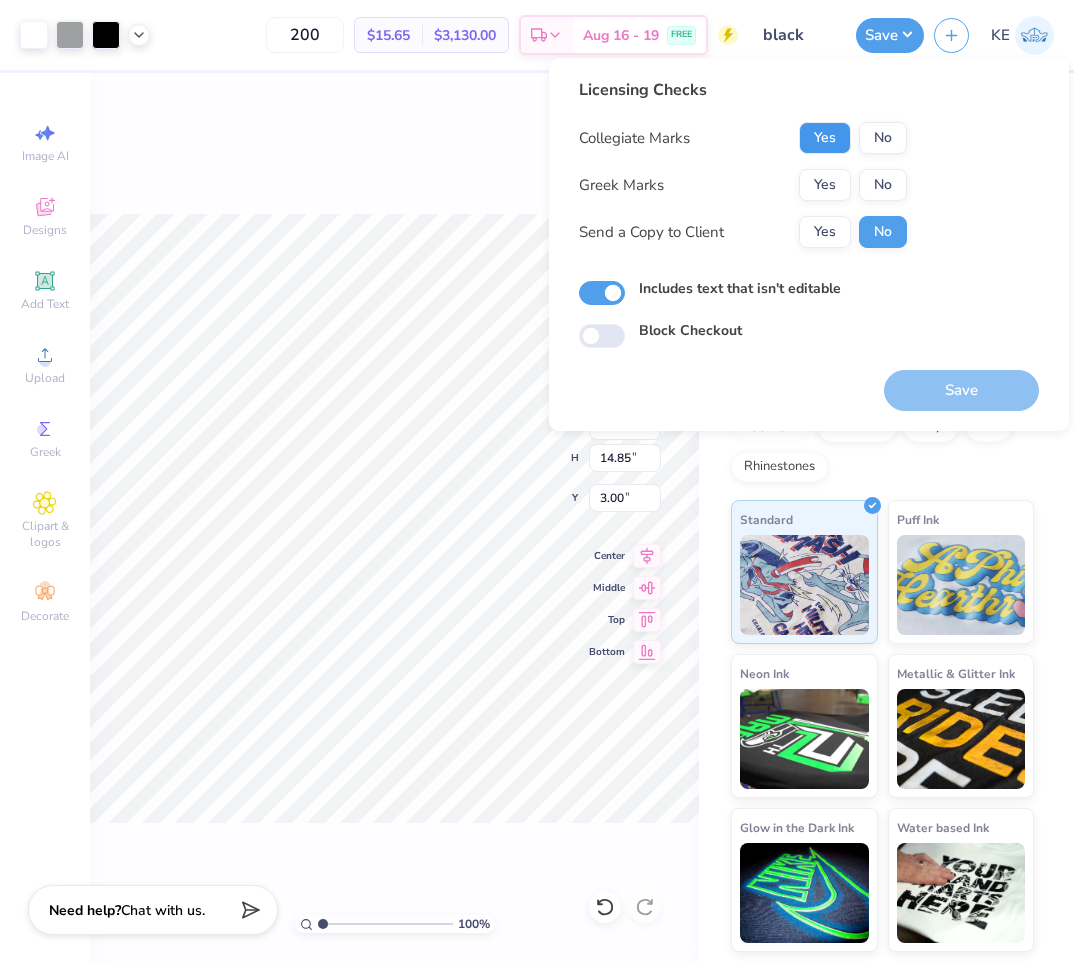 click on "Yes" at bounding box center (825, 138) 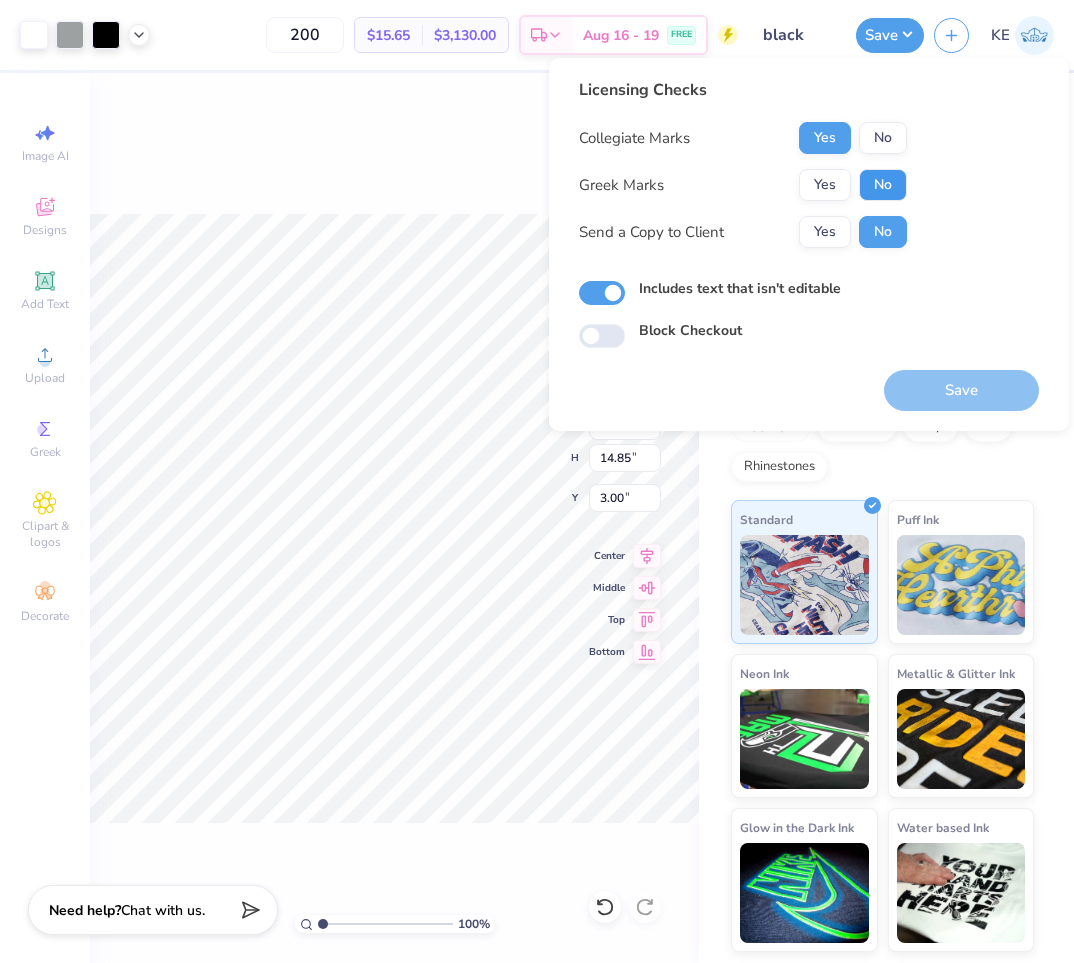 click on "No" at bounding box center [883, 185] 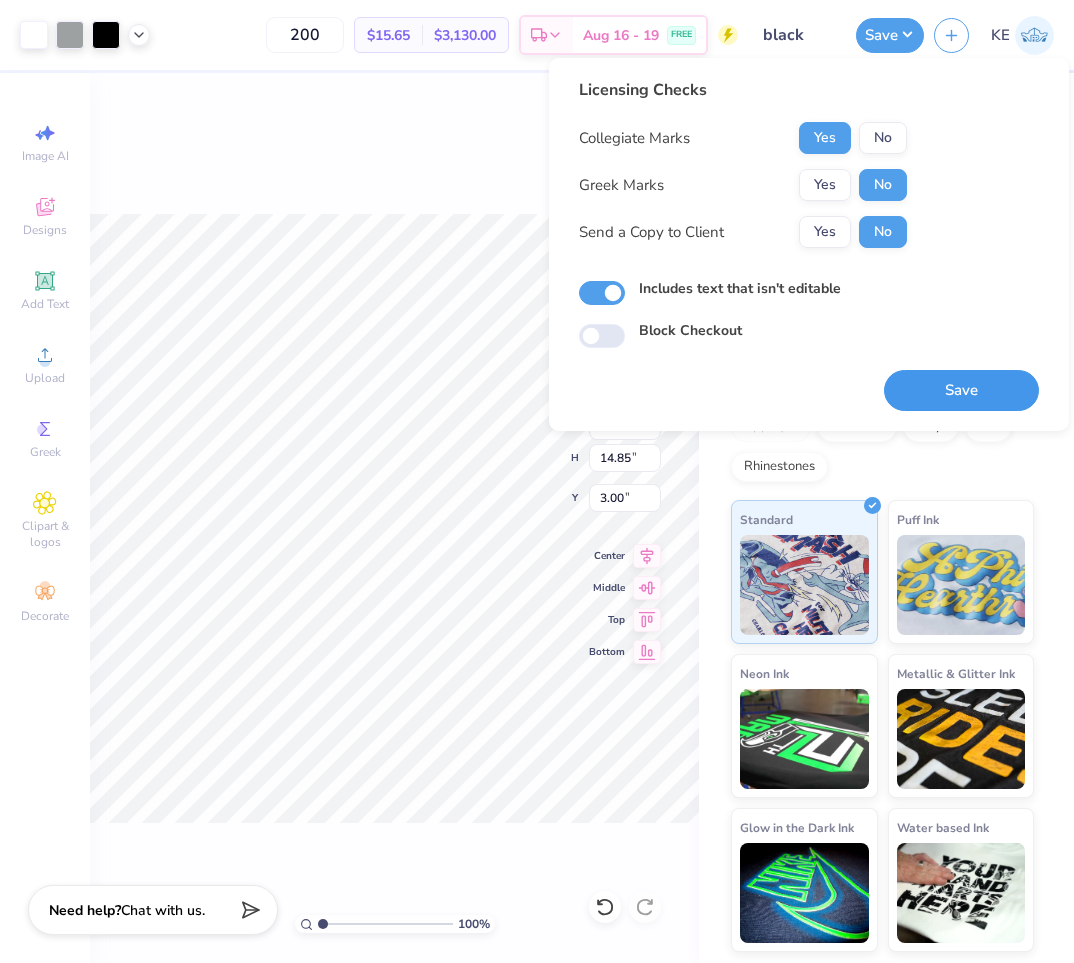 click on "Save" at bounding box center [961, 390] 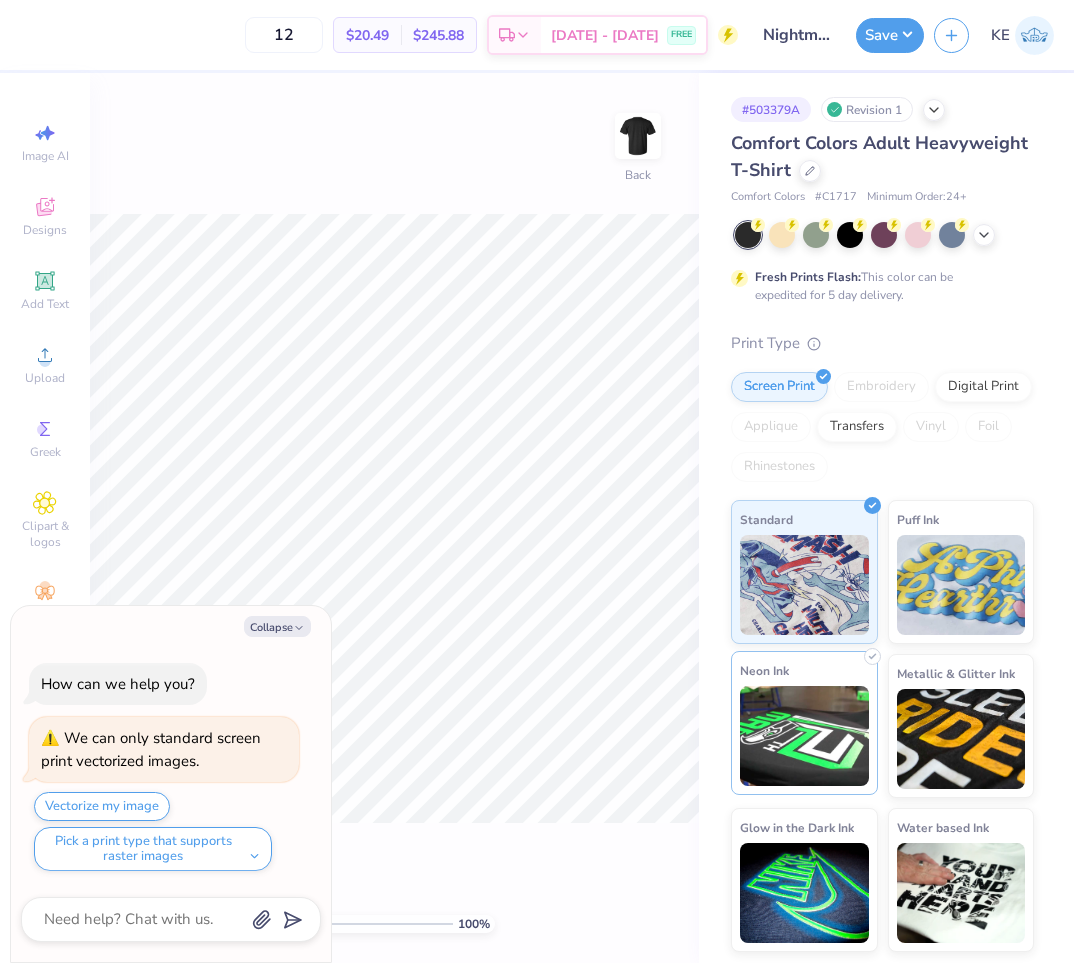 scroll, scrollTop: 0, scrollLeft: 0, axis: both 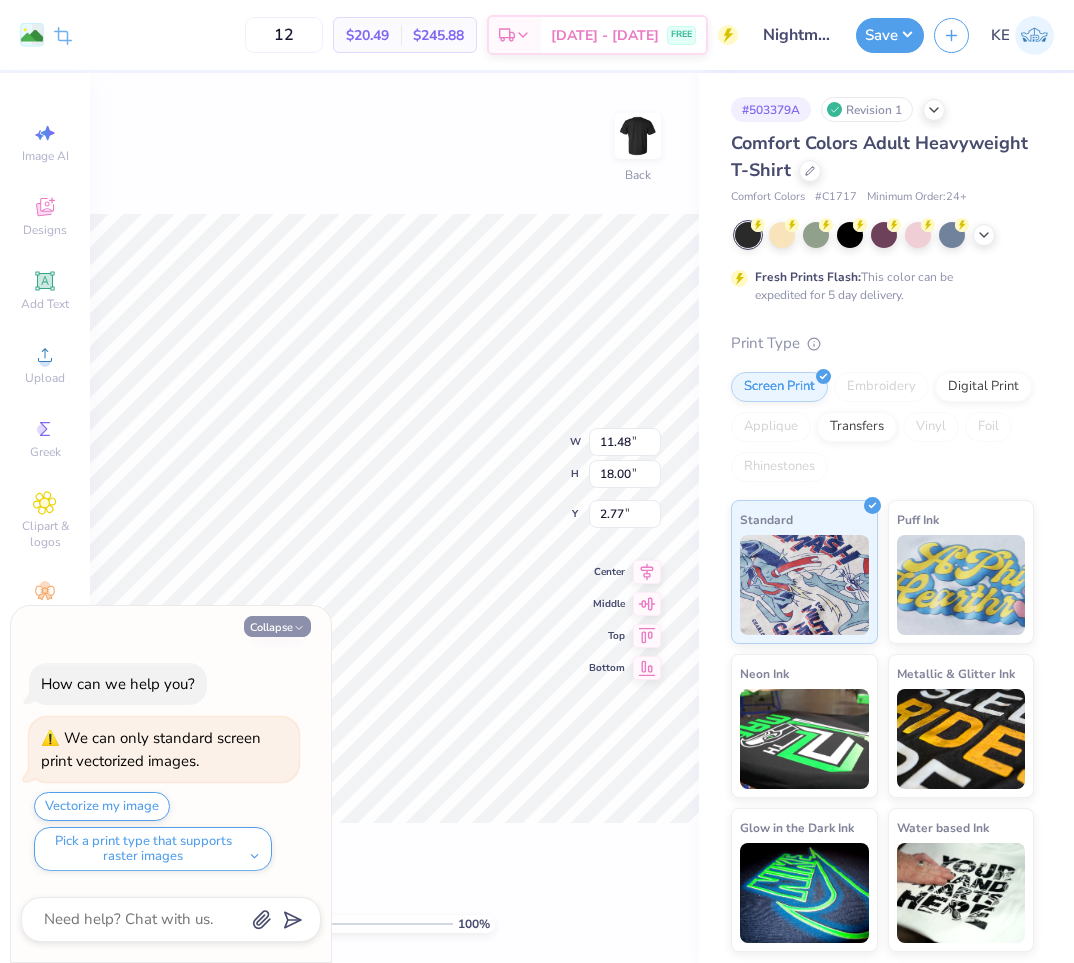 click 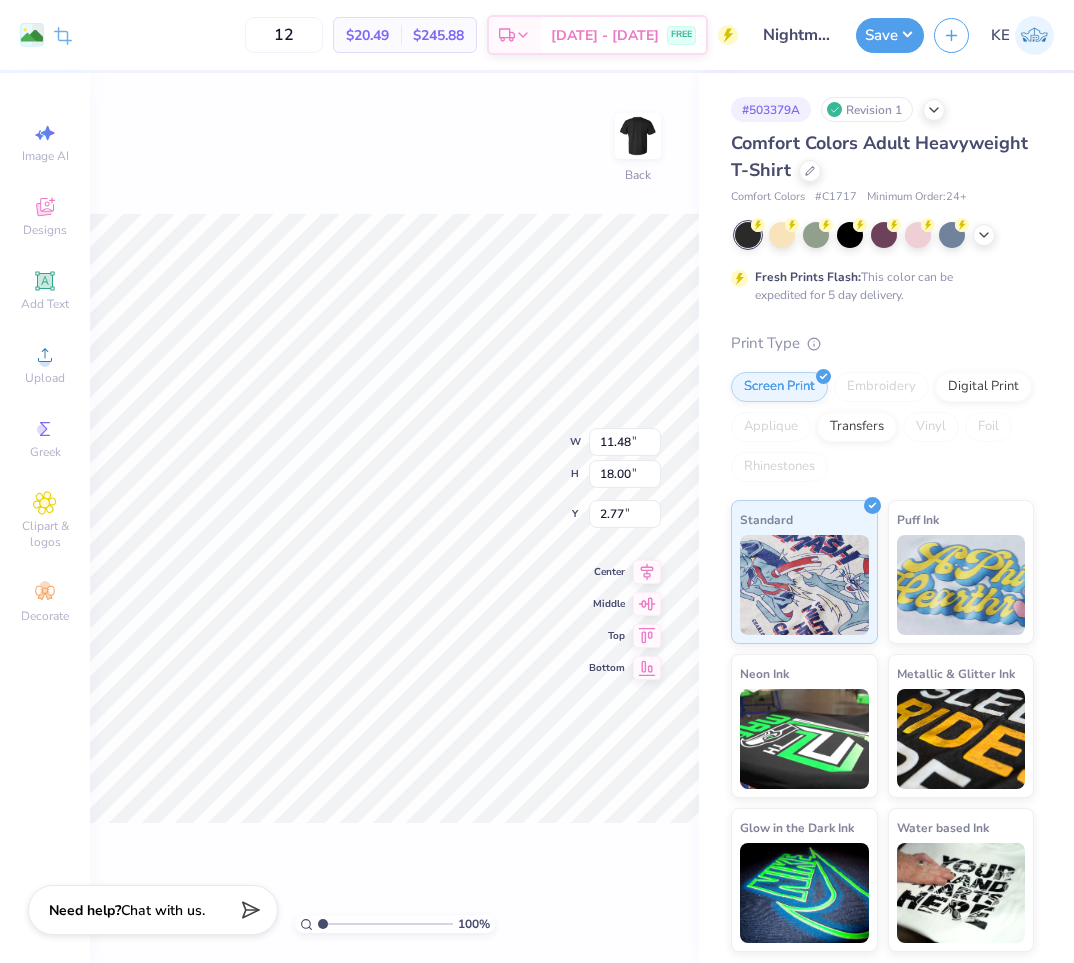 click on "100  % Back W 11.48 11.48 " H 18.00 18.00 " Y 2.77 2.77 " Center Middle Top Bottom" at bounding box center [394, 518] 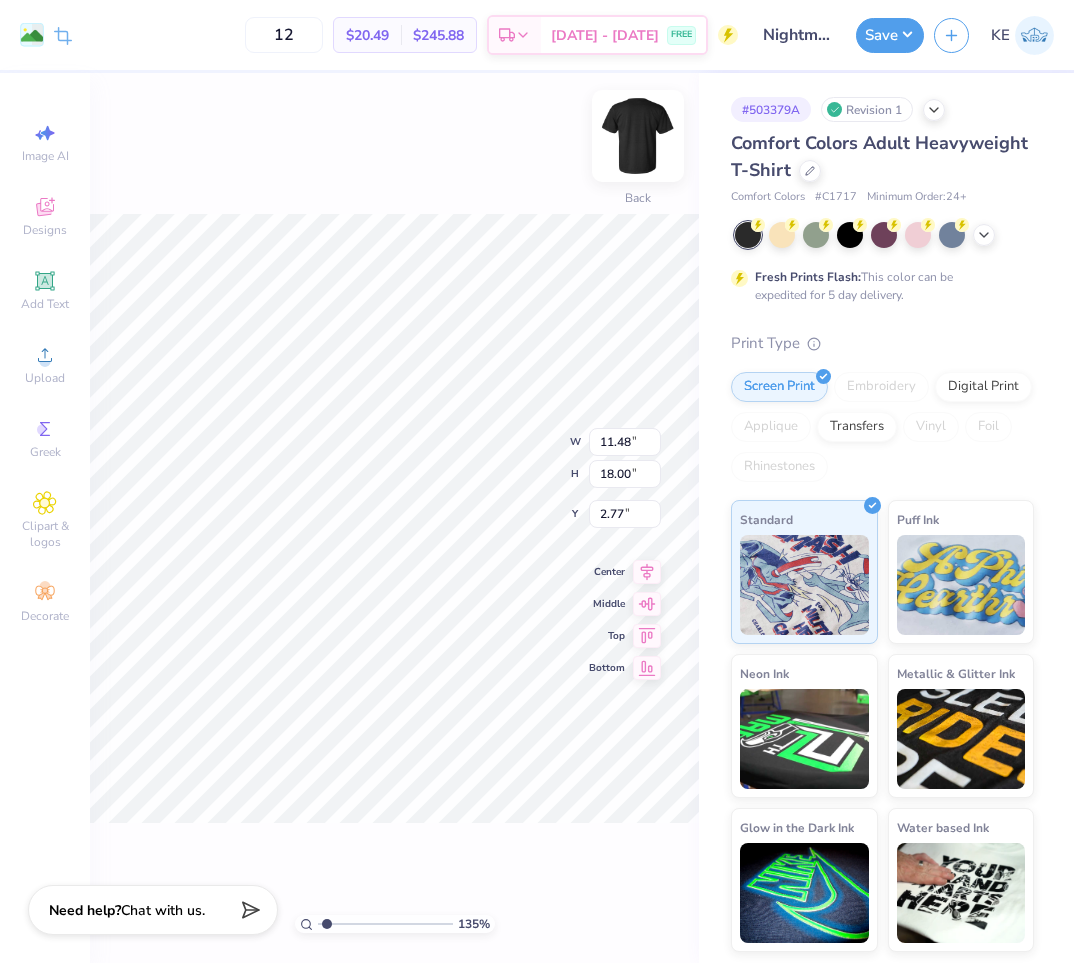click at bounding box center [638, 136] 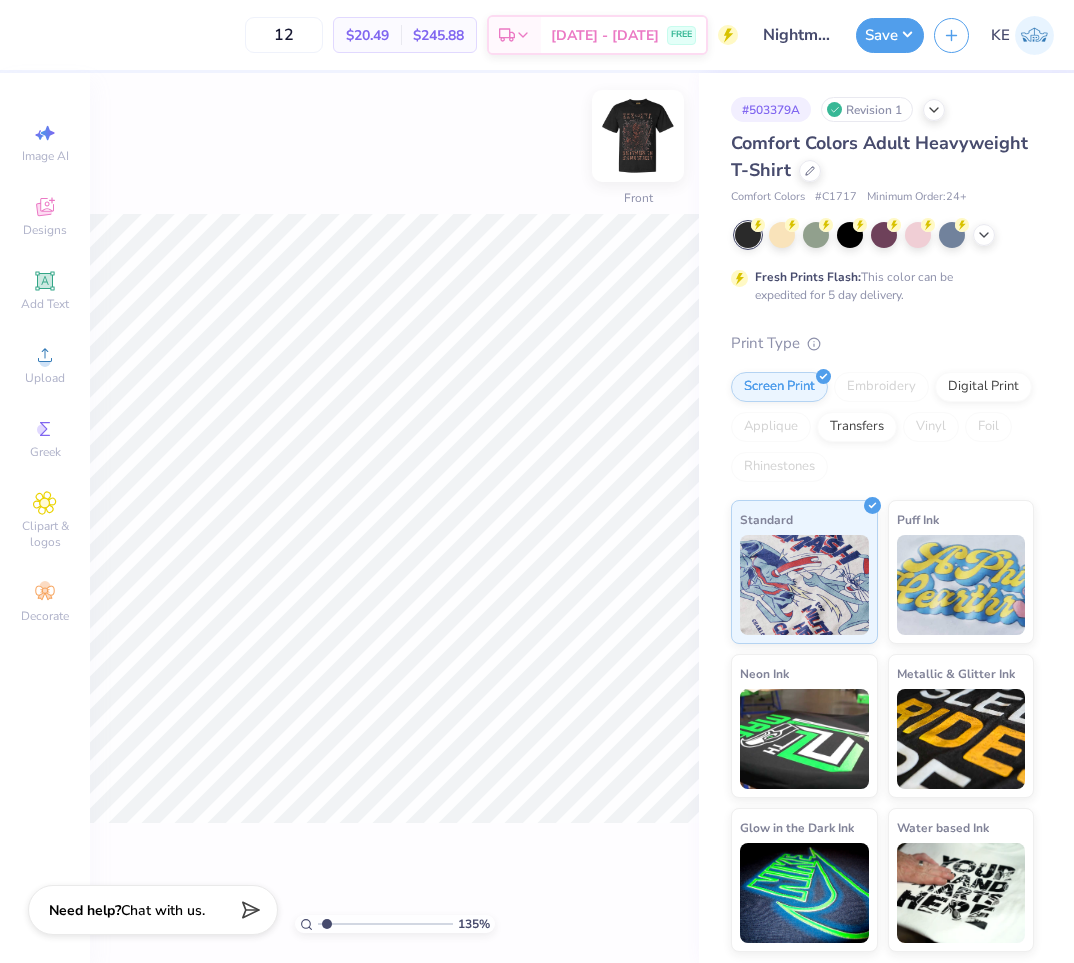 click at bounding box center (638, 136) 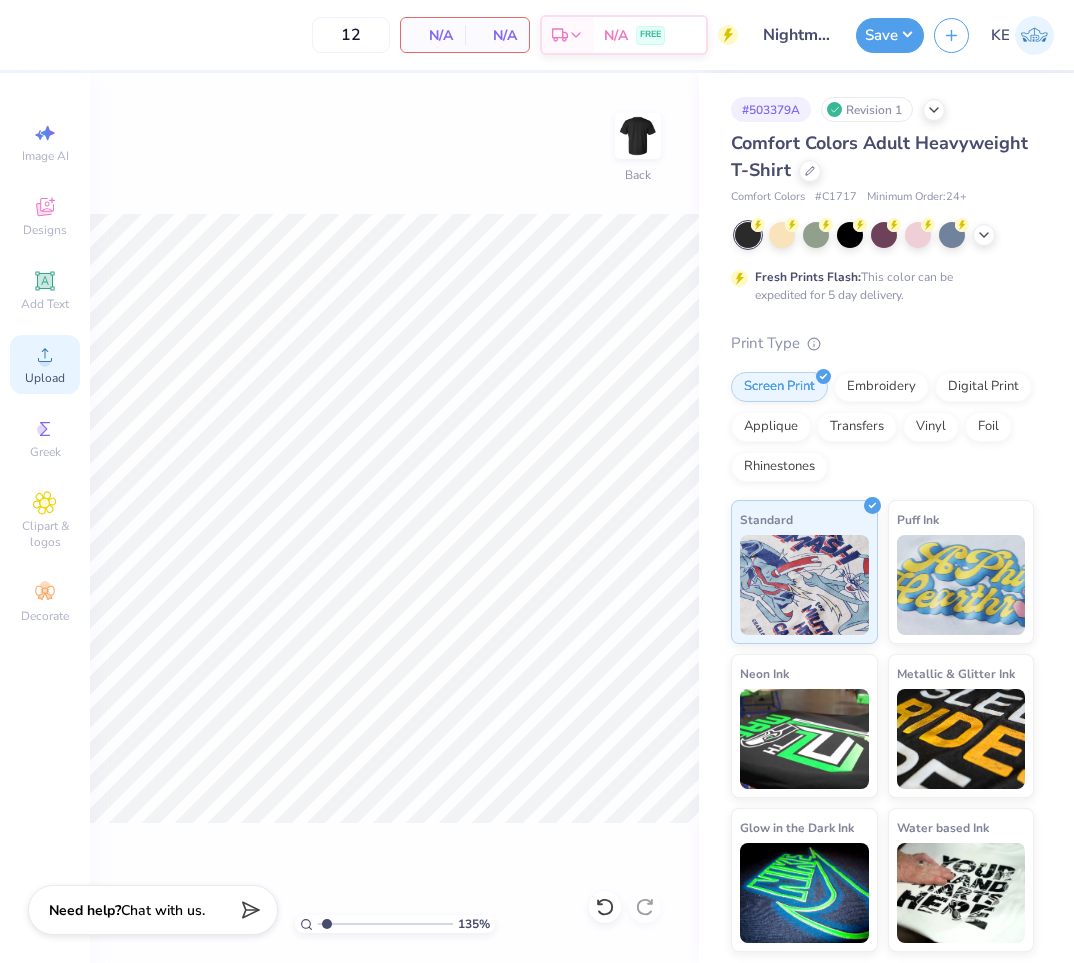click 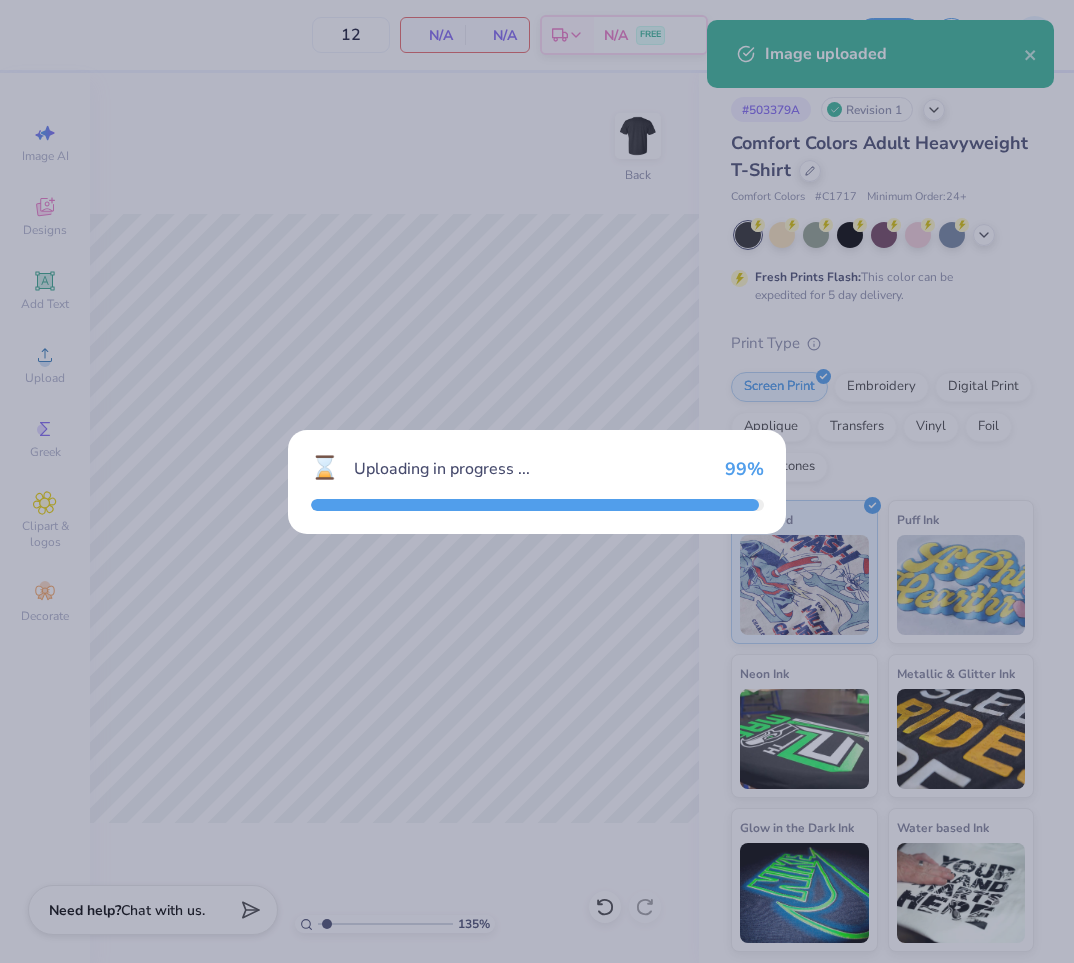 type on "1.35006143669128" 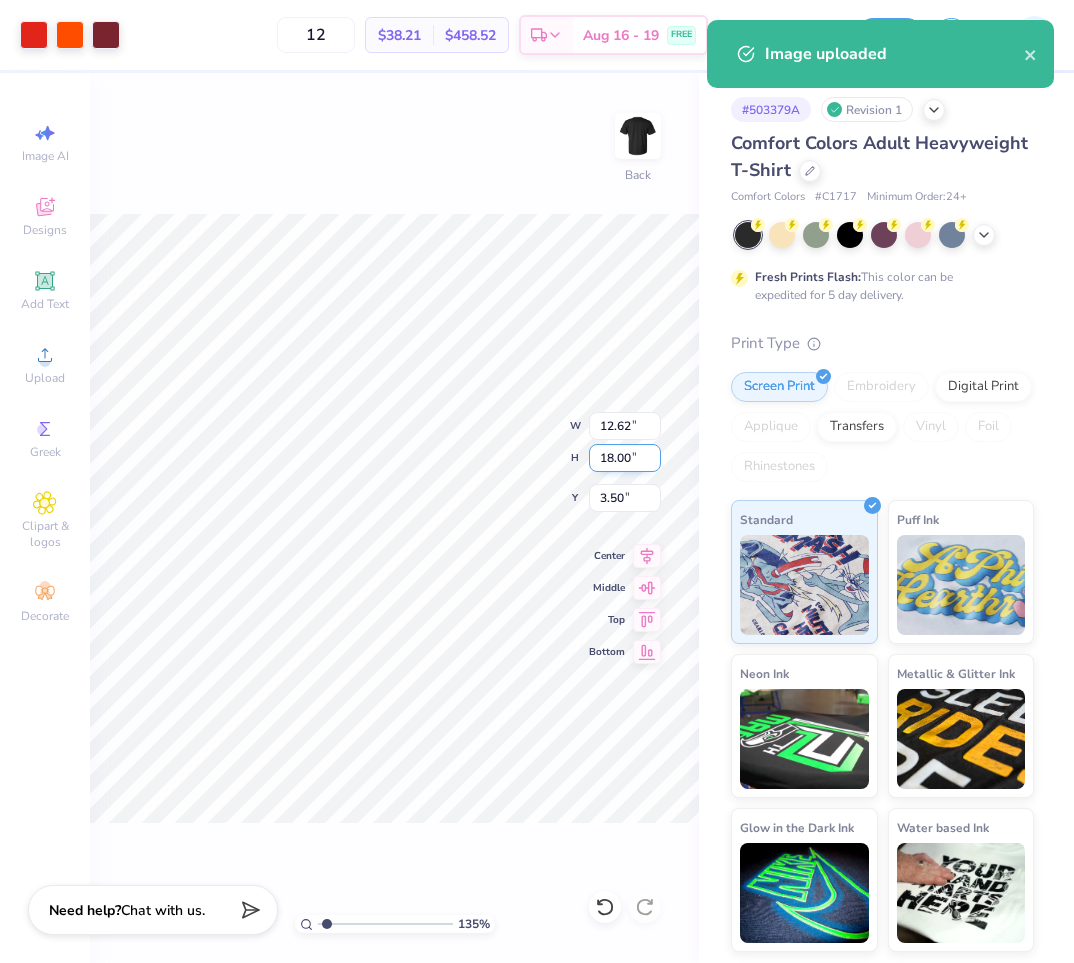drag, startPoint x: 599, startPoint y: 471, endPoint x: 613, endPoint y: 465, distance: 15.231546 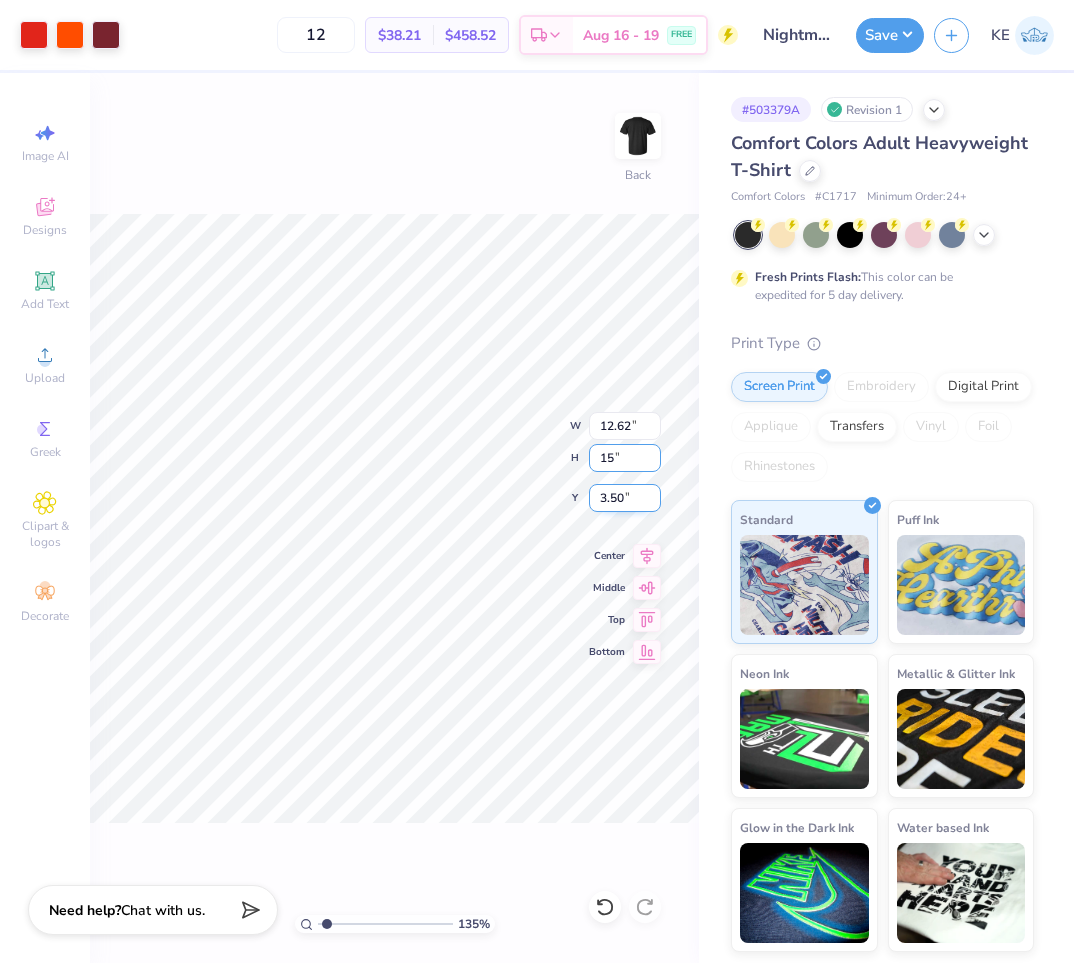 type on "15" 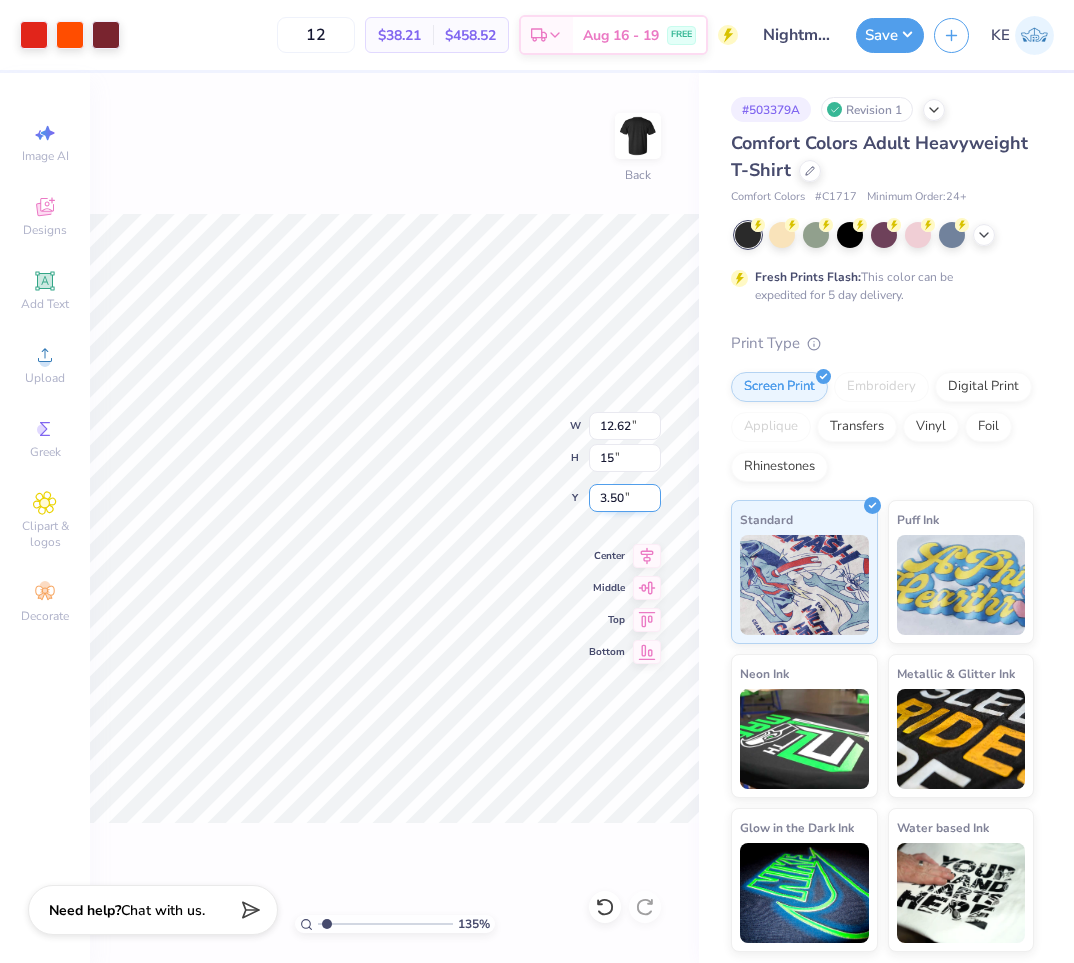 type on "1.35006143669128" 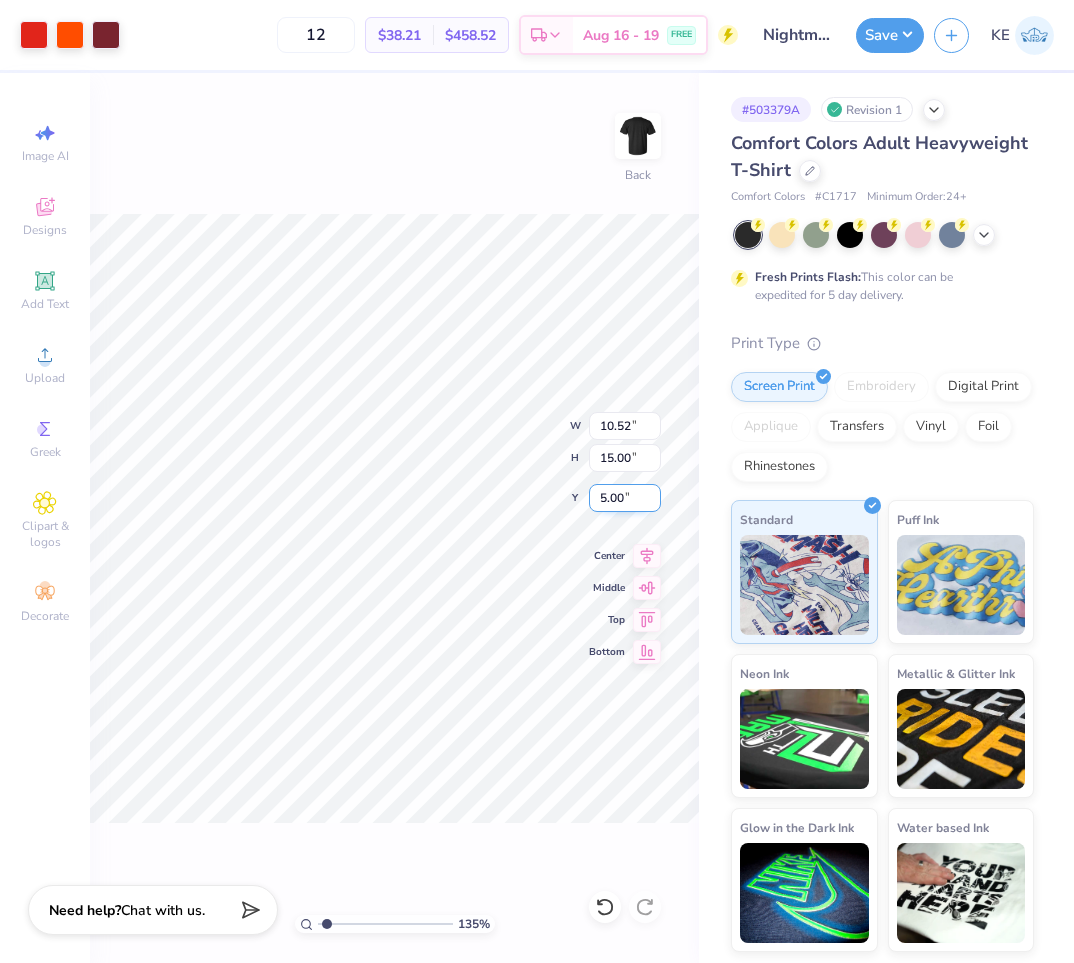click on "5.00" at bounding box center (625, 498) 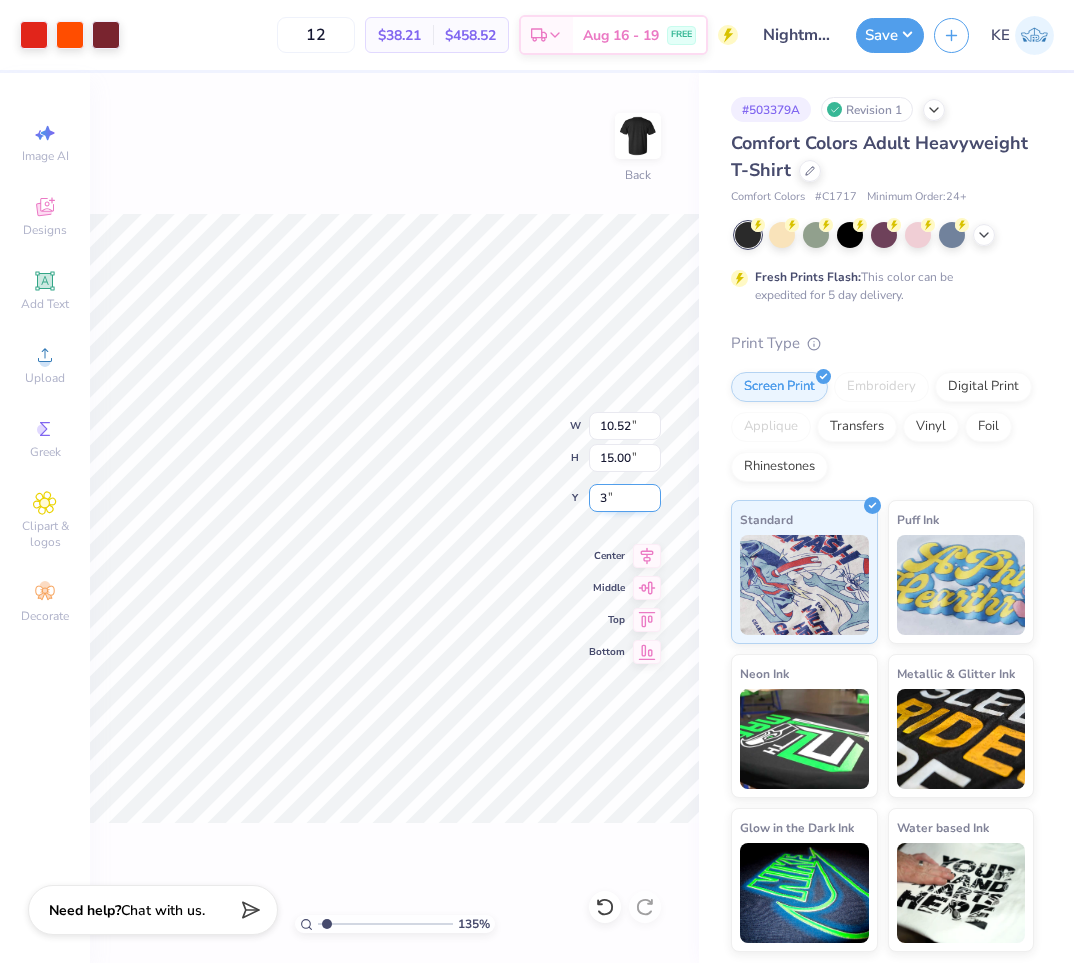 type on "3" 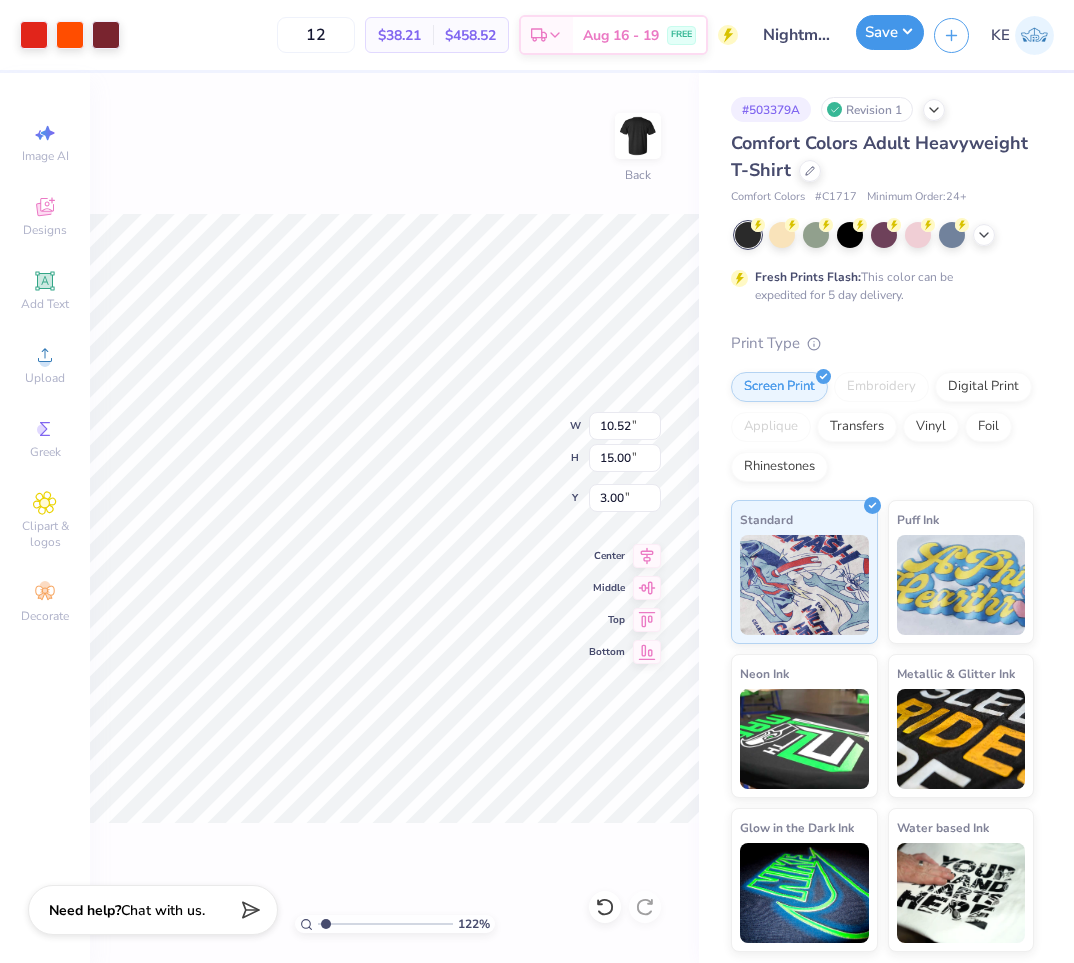 click on "Save" at bounding box center [890, 32] 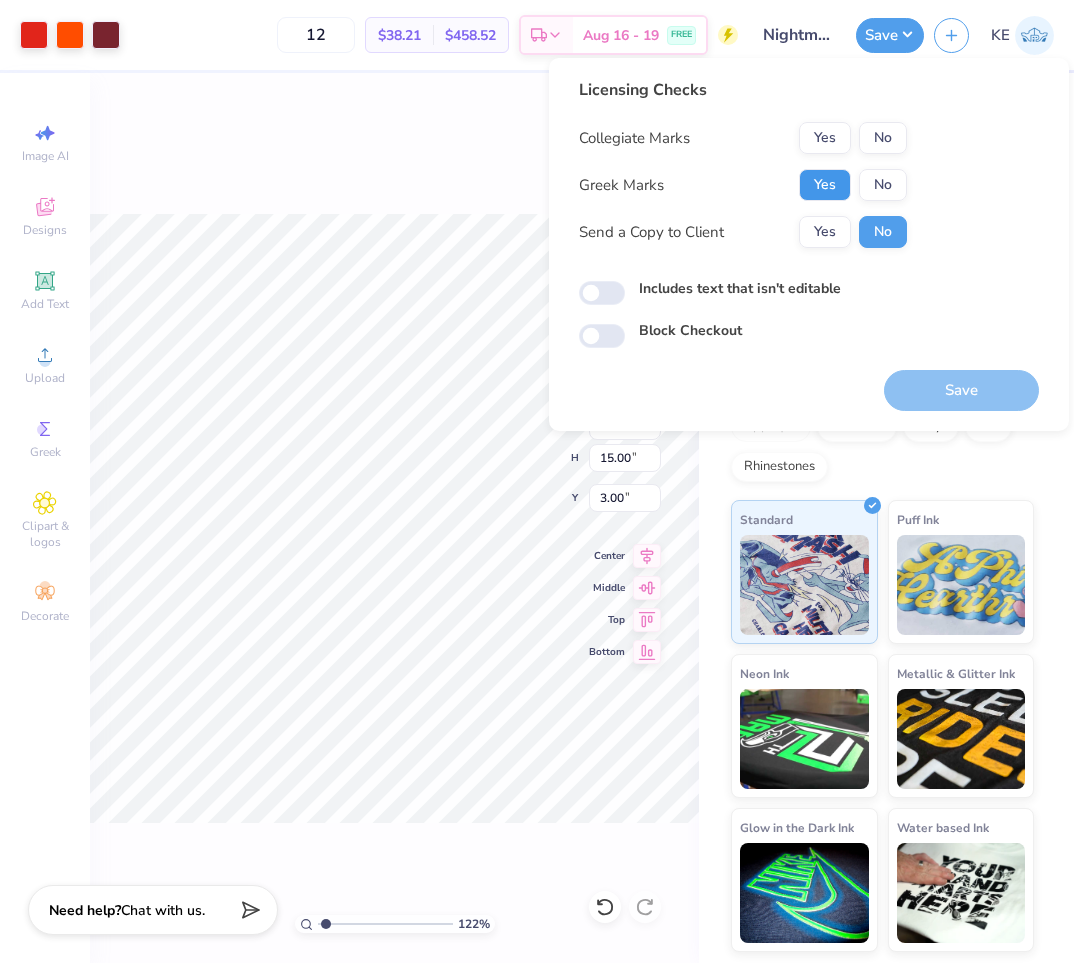 click on "Yes" at bounding box center [825, 185] 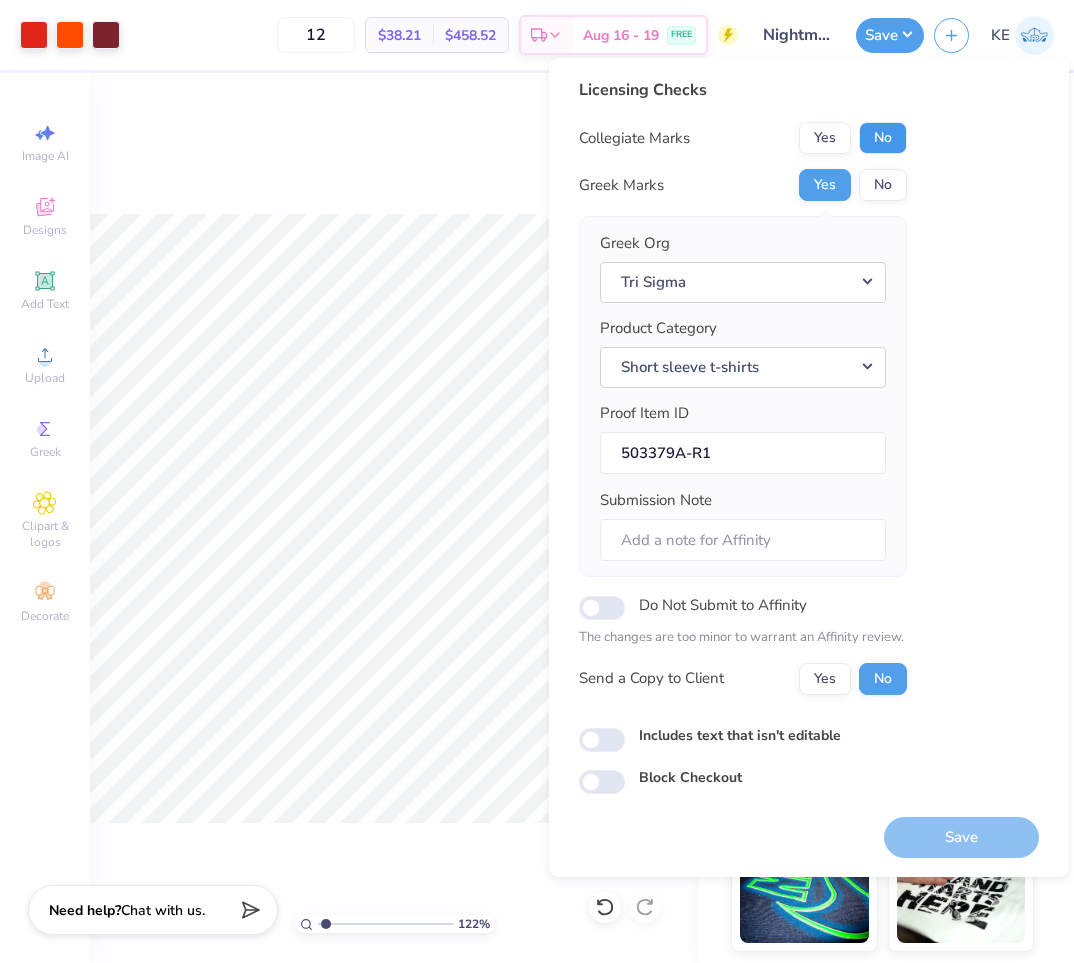click on "No" at bounding box center [883, 138] 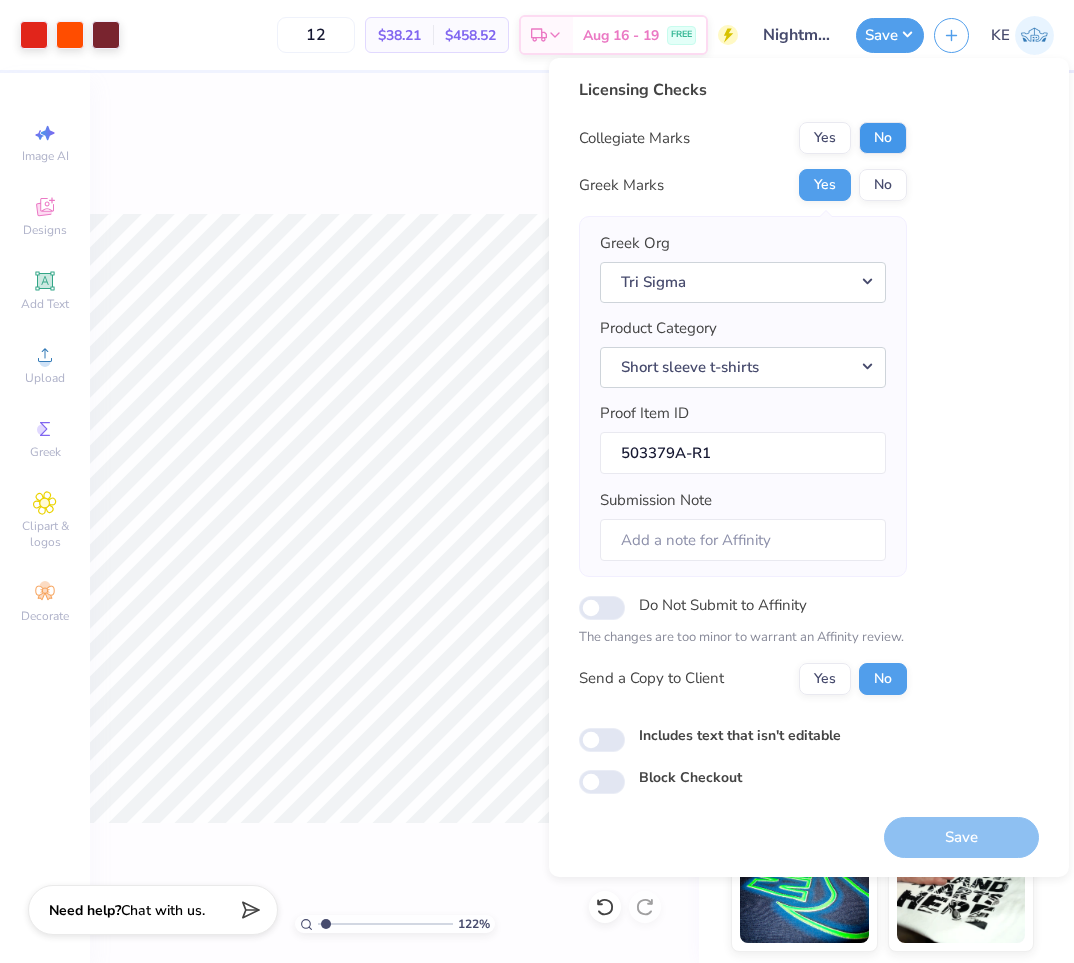 type on "1.22152498603932" 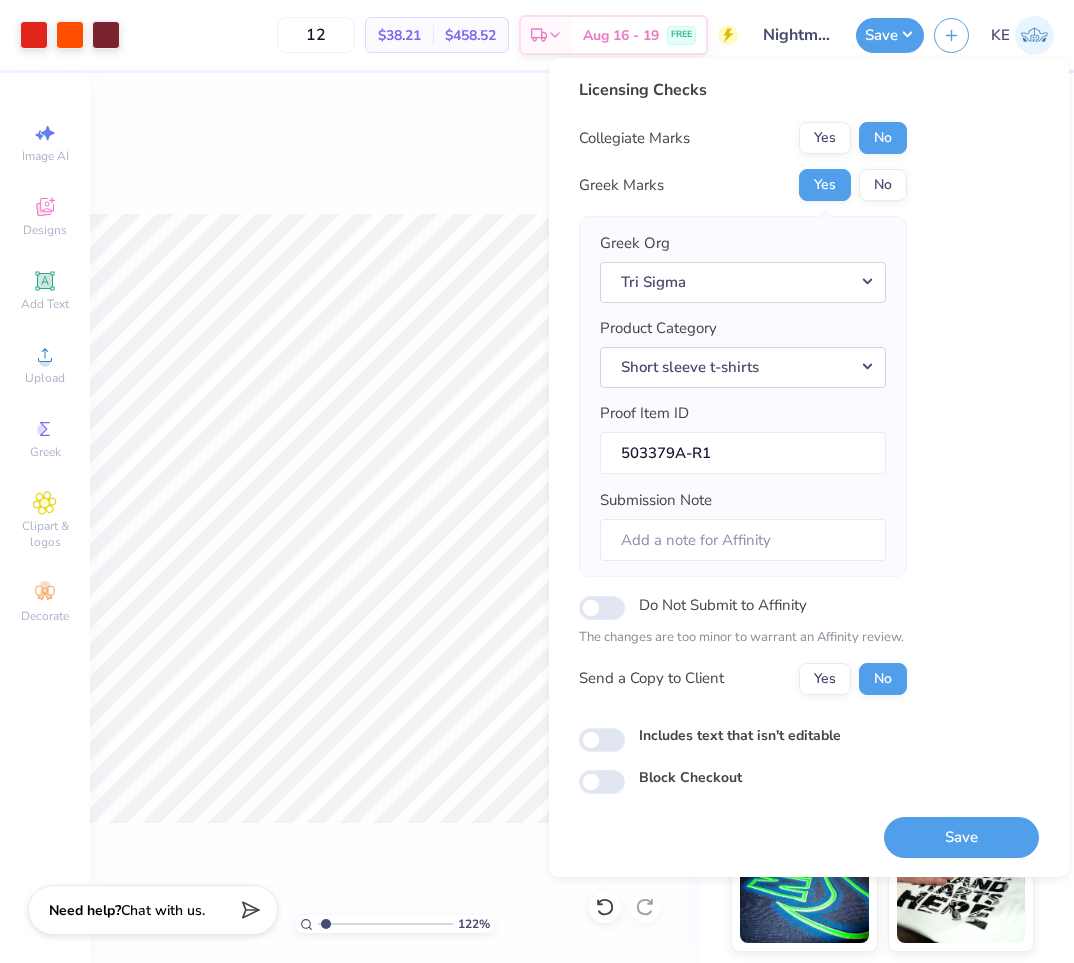 drag, startPoint x: 976, startPoint y: 821, endPoint x: 954, endPoint y: 774, distance: 51.894123 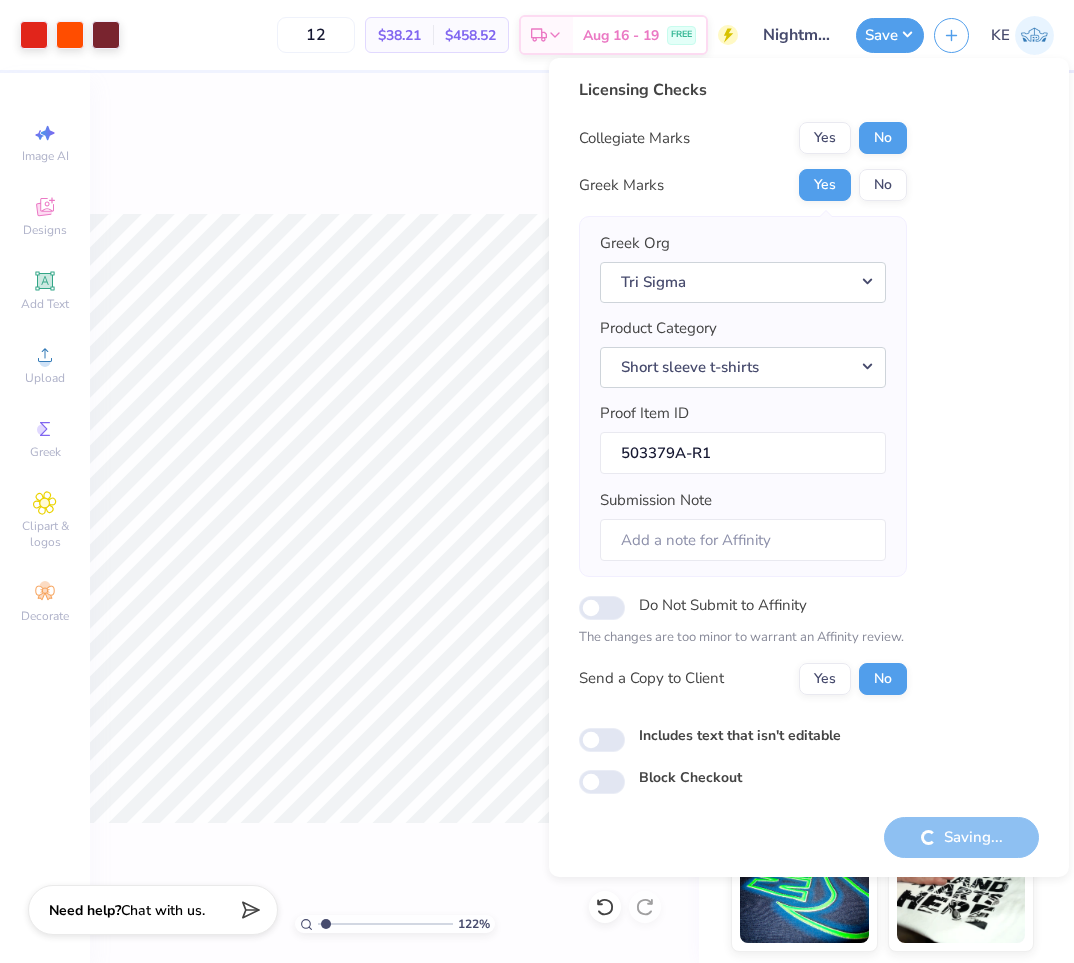 scroll, scrollTop: 0, scrollLeft: 0, axis: both 